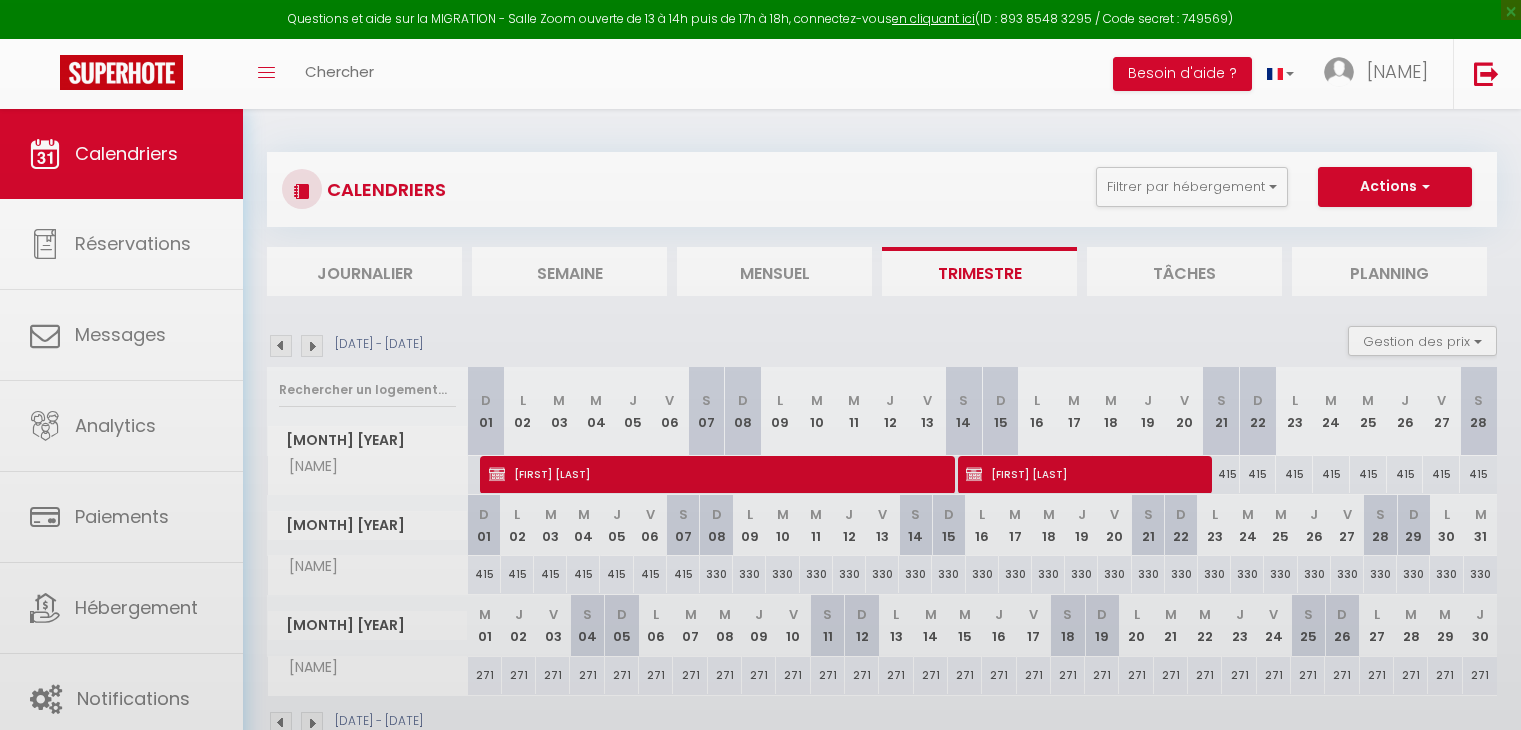 scroll, scrollTop: 0, scrollLeft: 0, axis: both 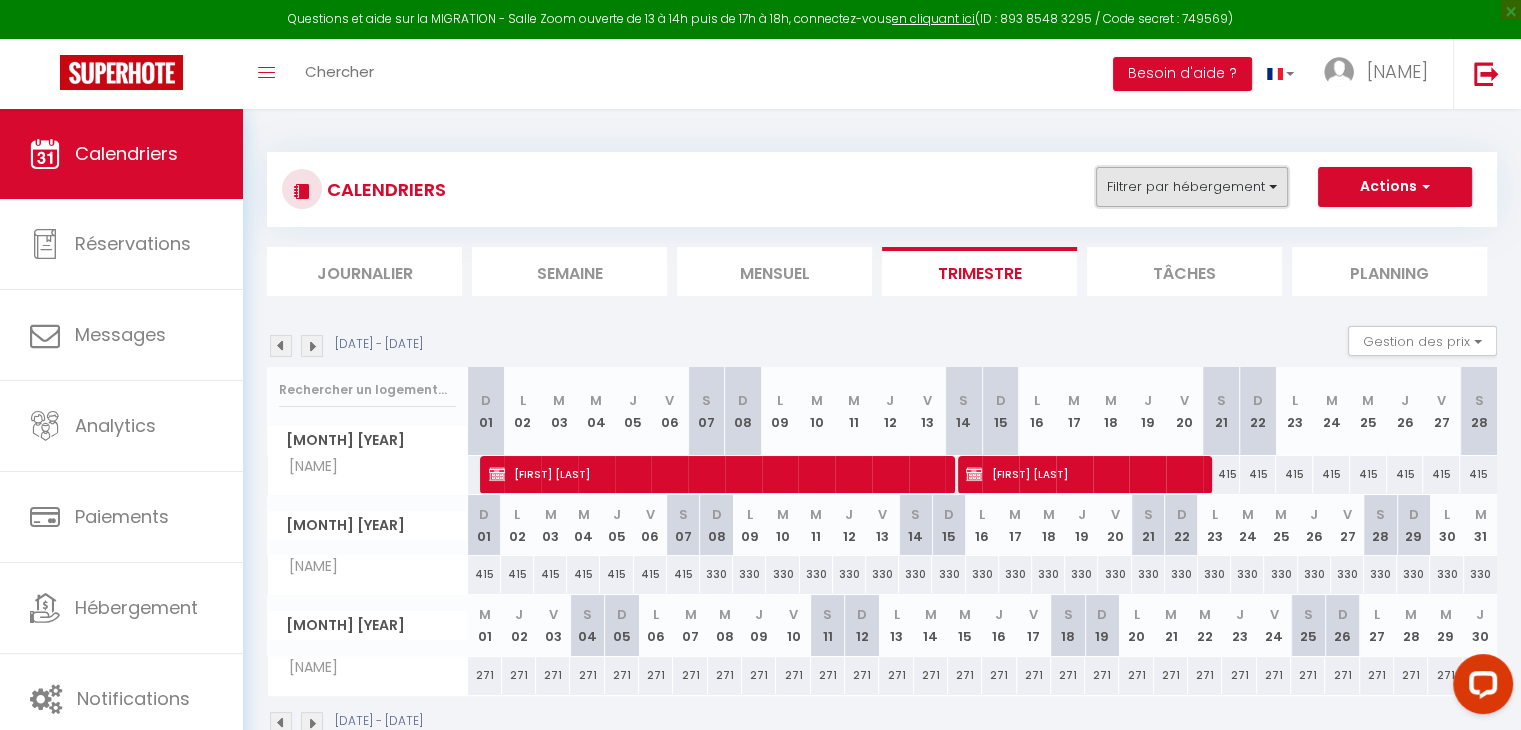 click on "Filtrer par hébergement" at bounding box center [1192, 187] 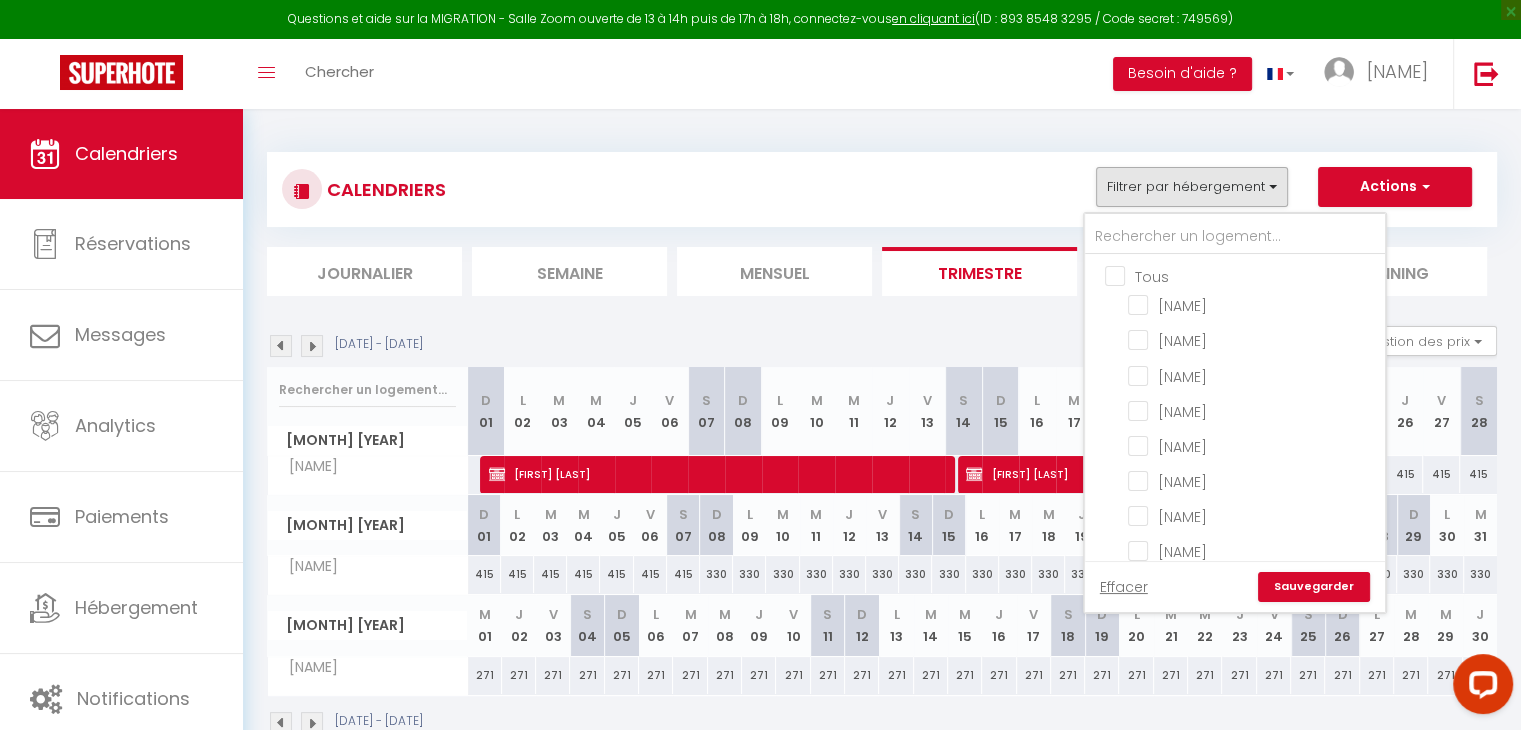 click on "Tous" at bounding box center (1255, 275) 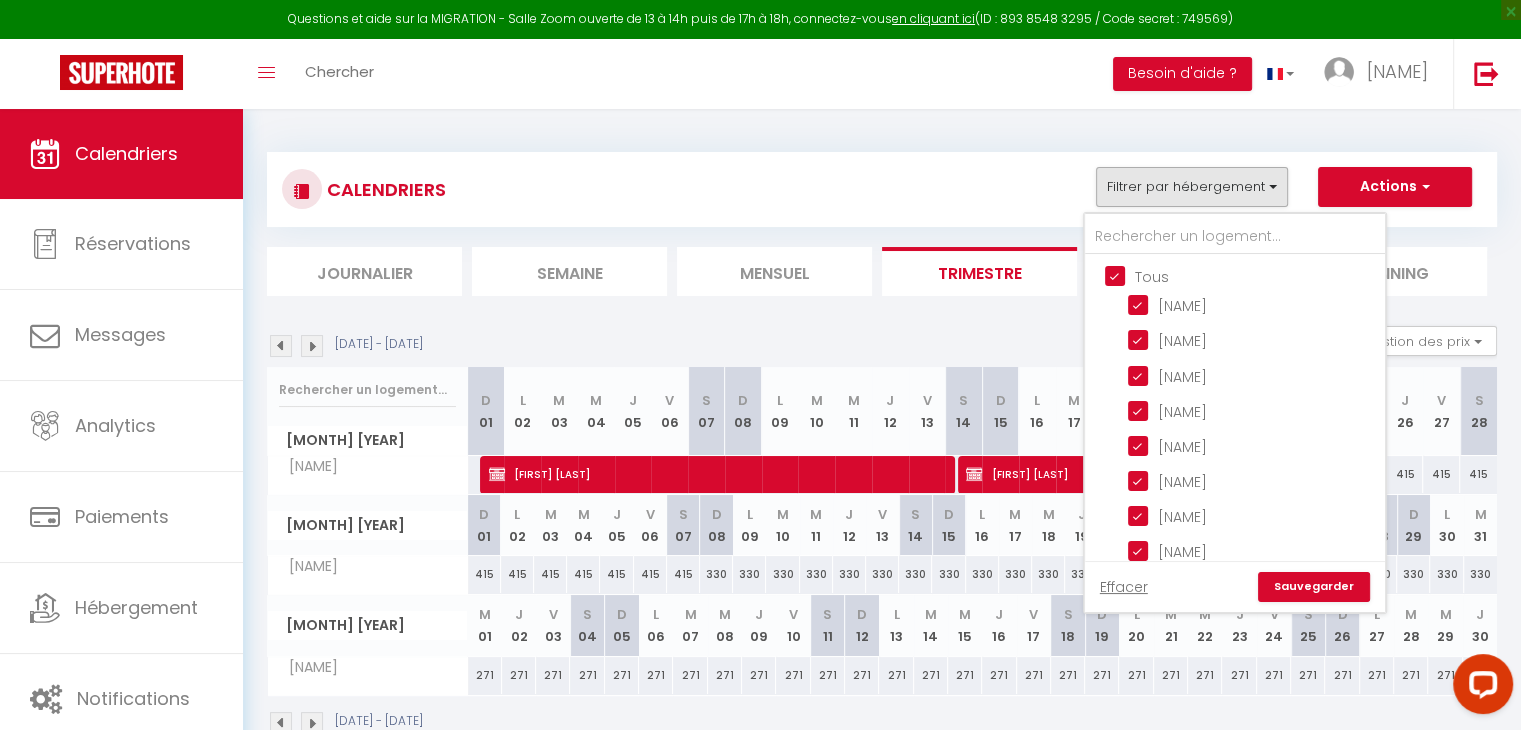 checkbox on "true" 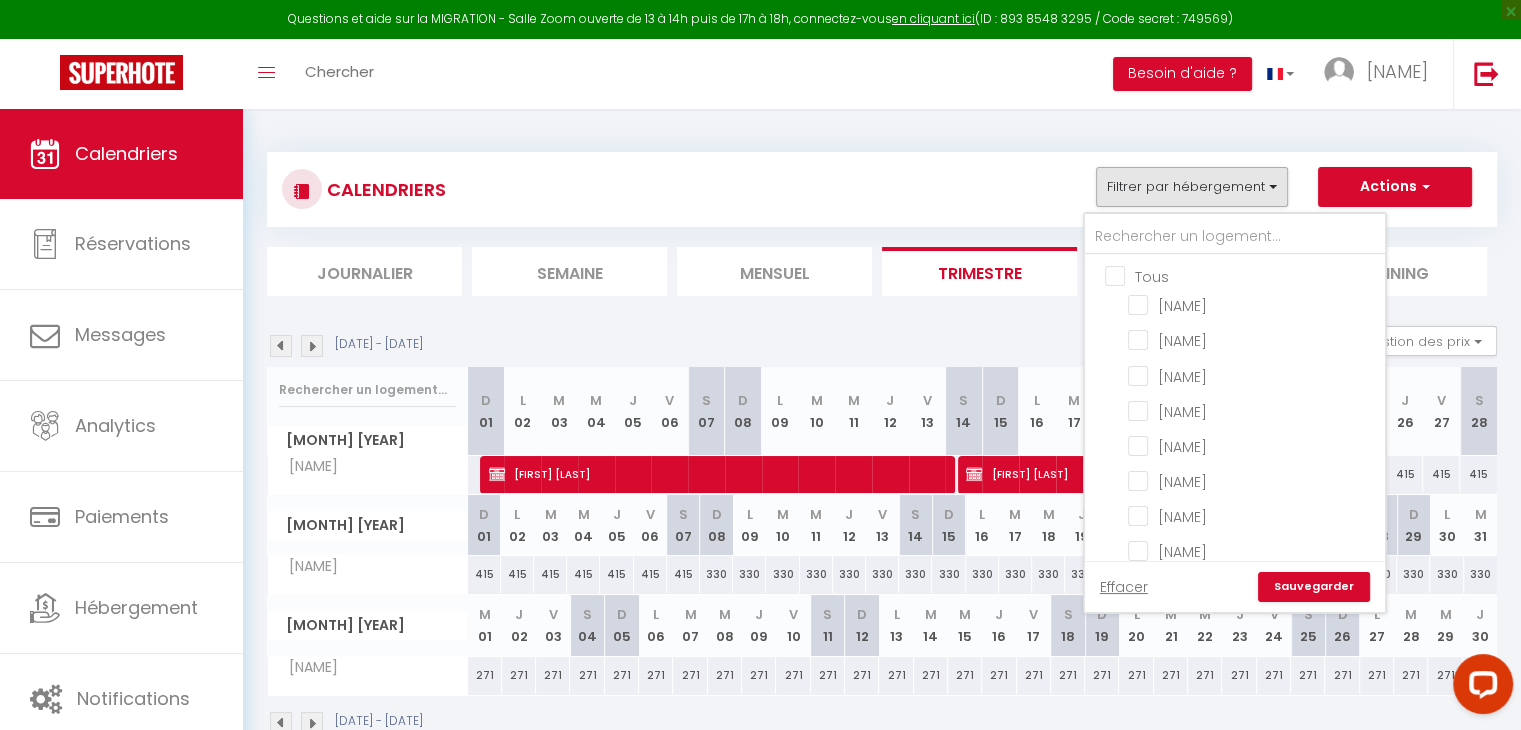 checkbox on "false" 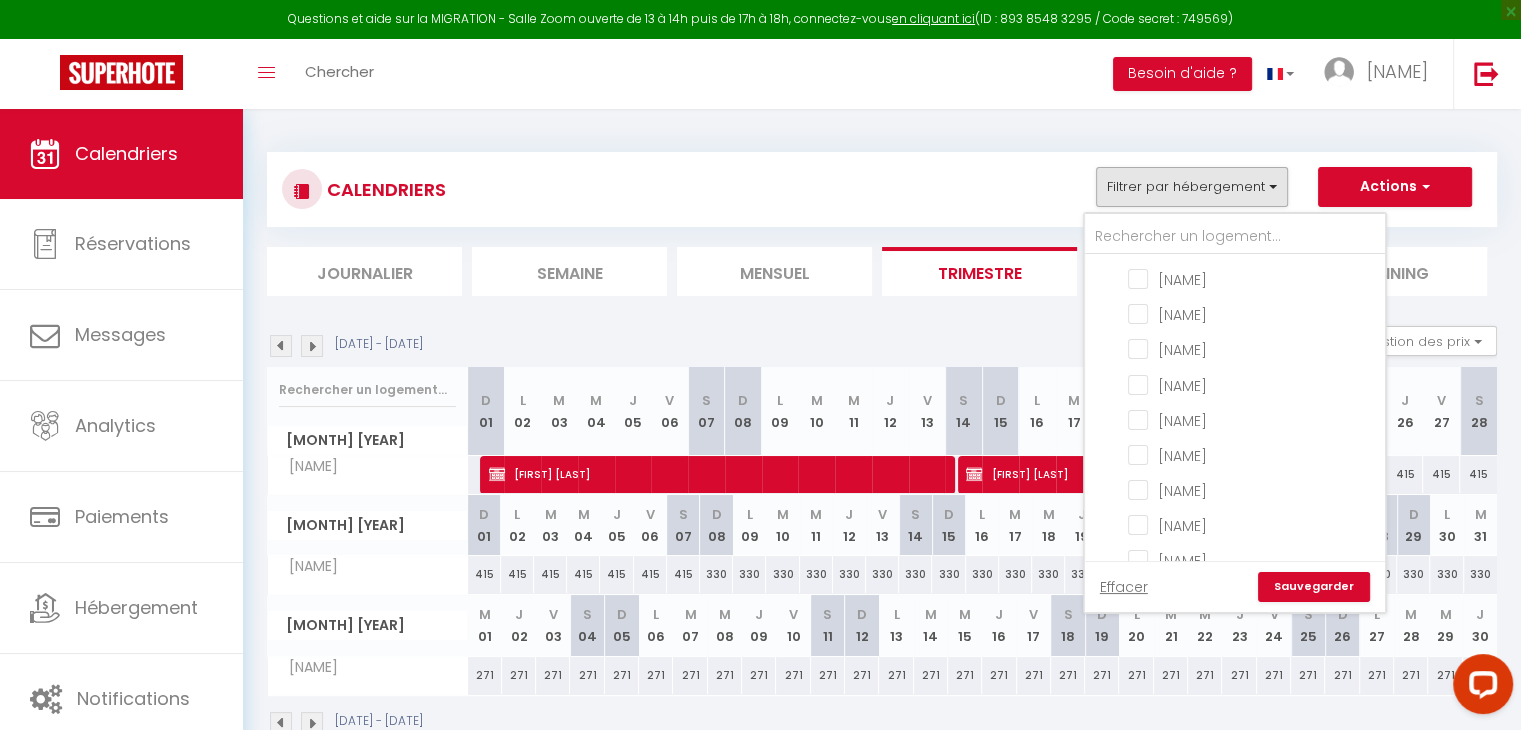 scroll, scrollTop: 900, scrollLeft: 0, axis: vertical 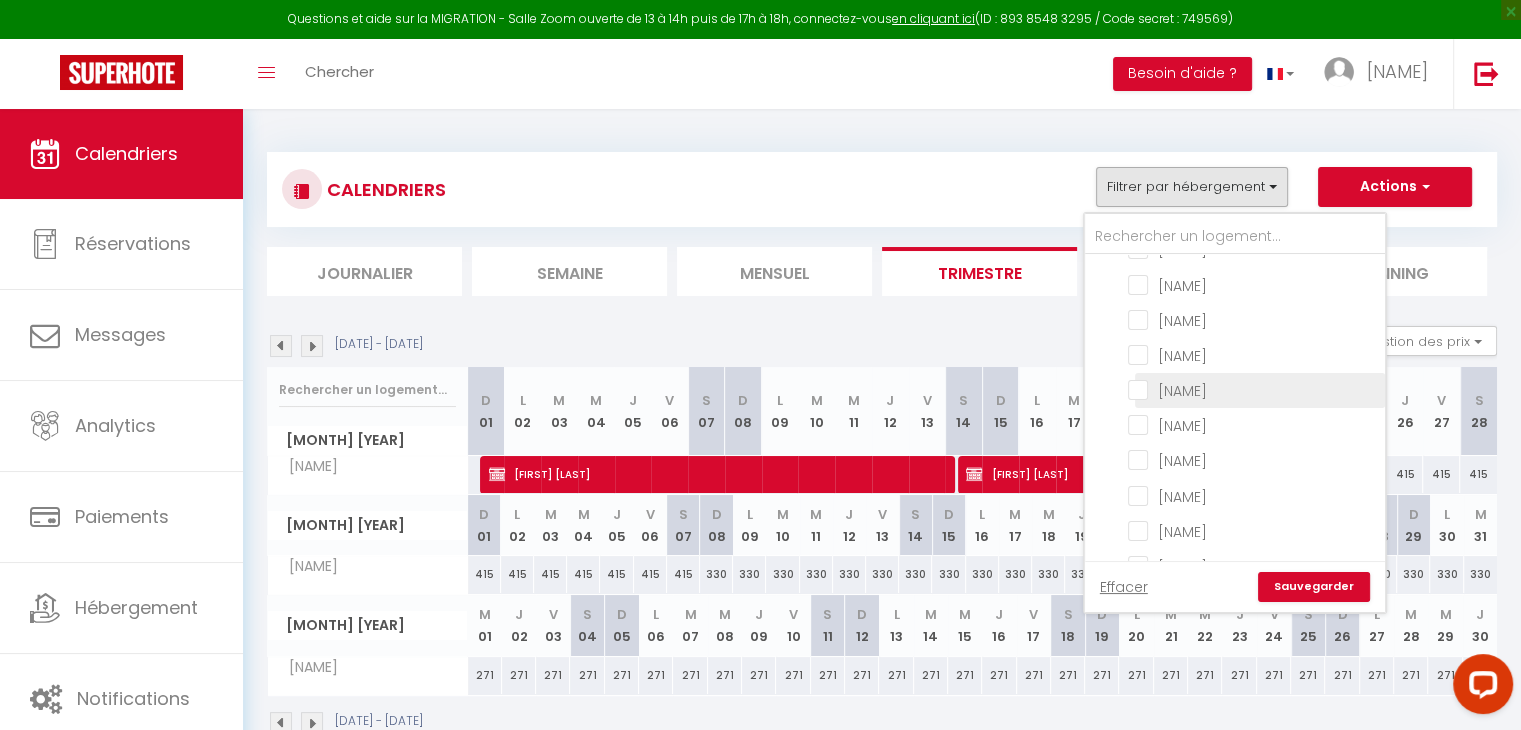 click on "[NAME]" at bounding box center [1253, 389] 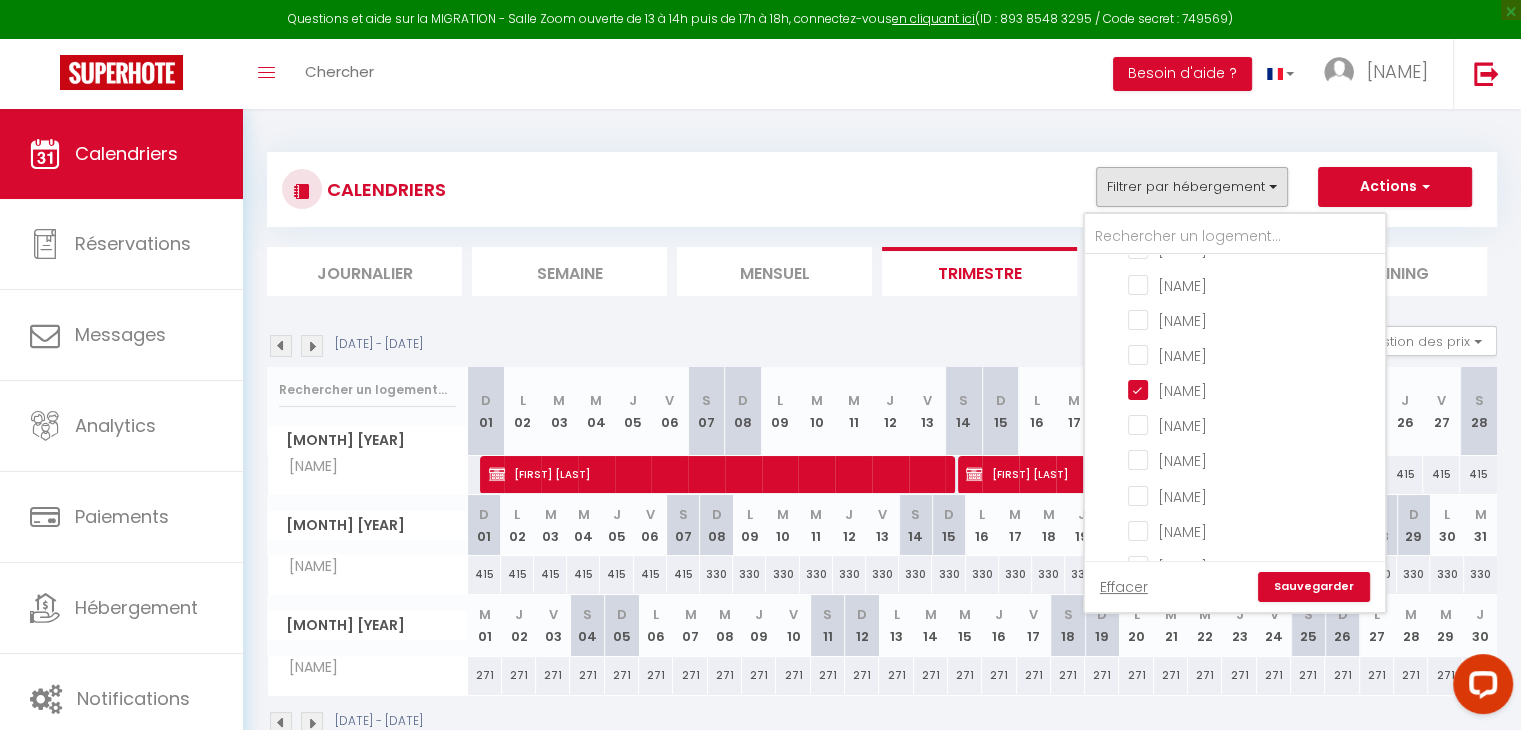 click on "Sauvegarder" at bounding box center (1314, 587) 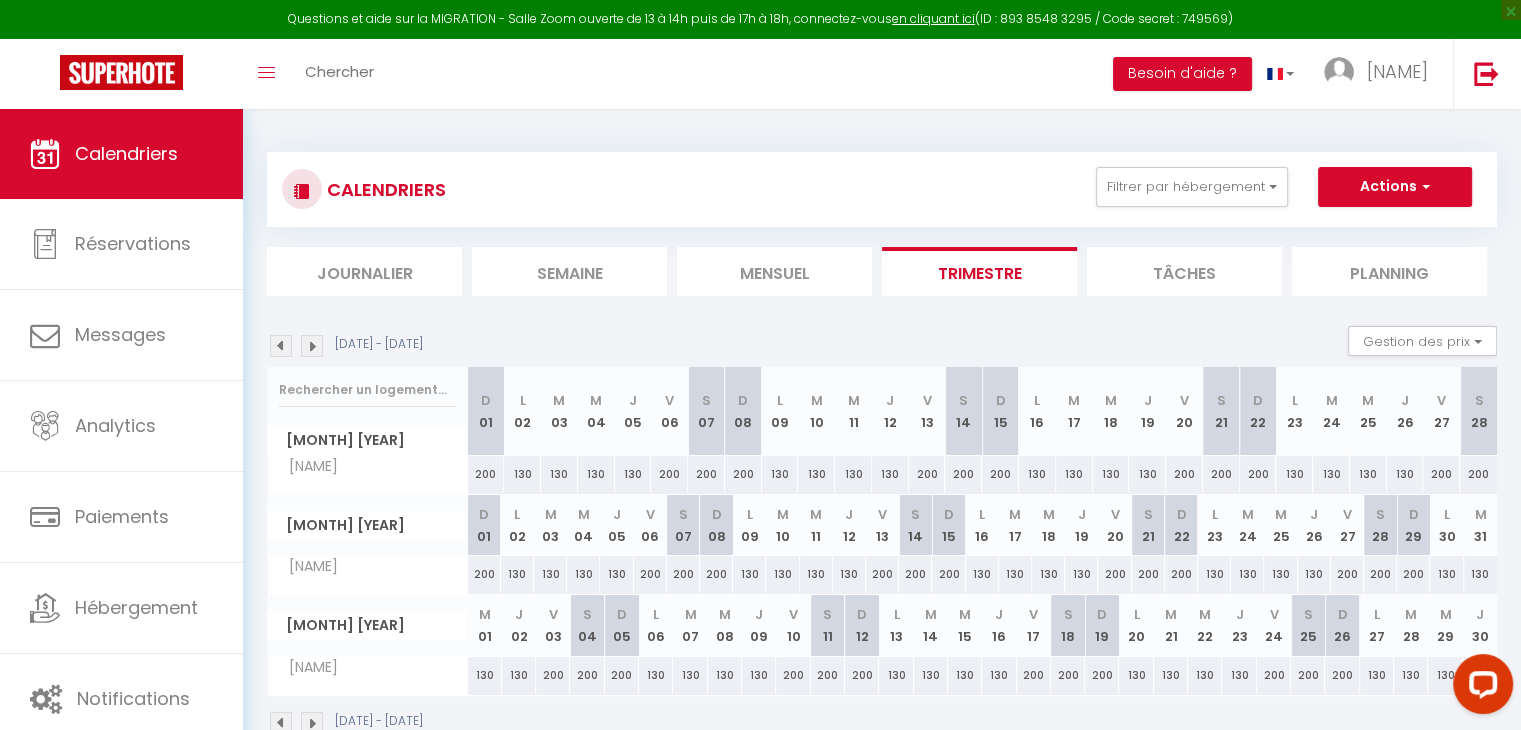 click at bounding box center (281, 346) 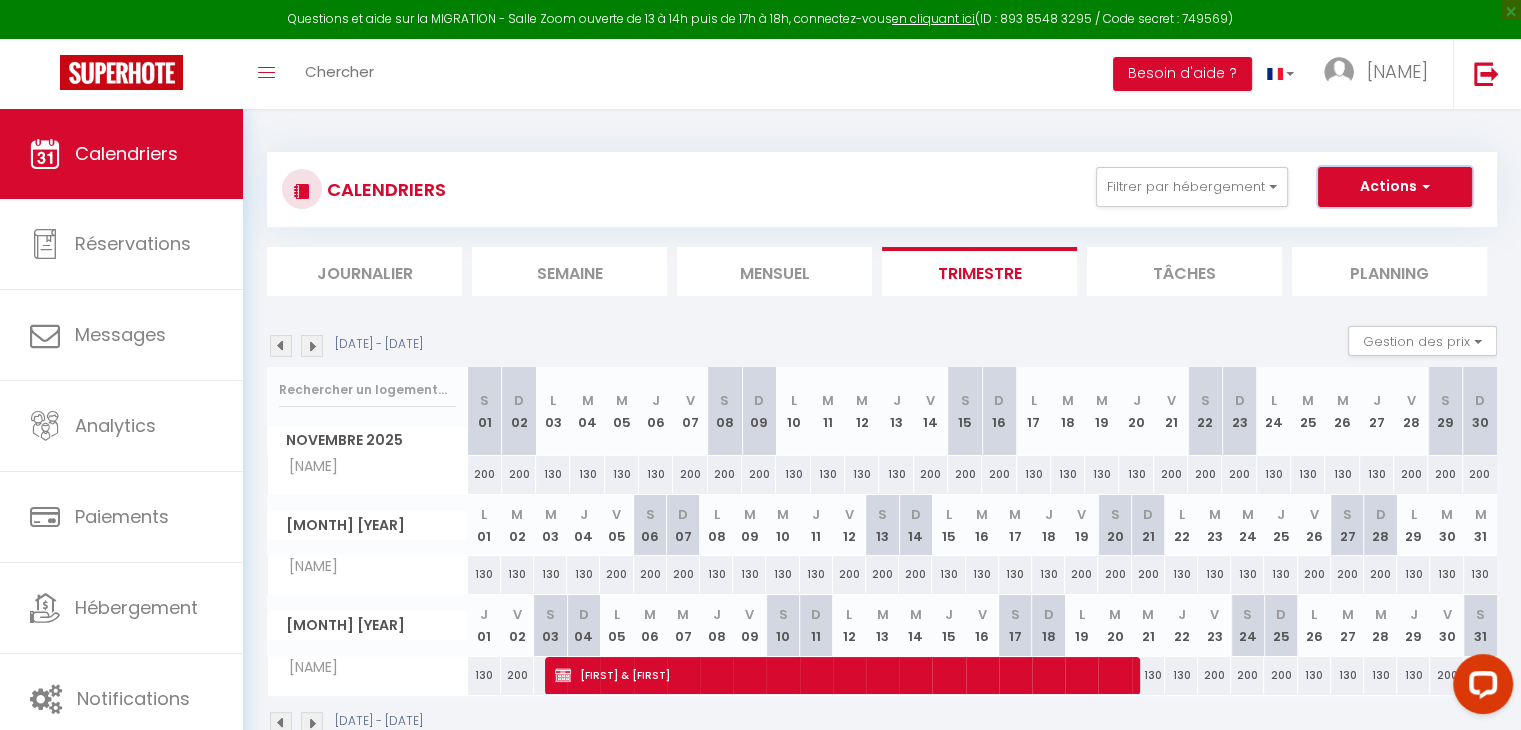 click on "Actions" at bounding box center (1395, 187) 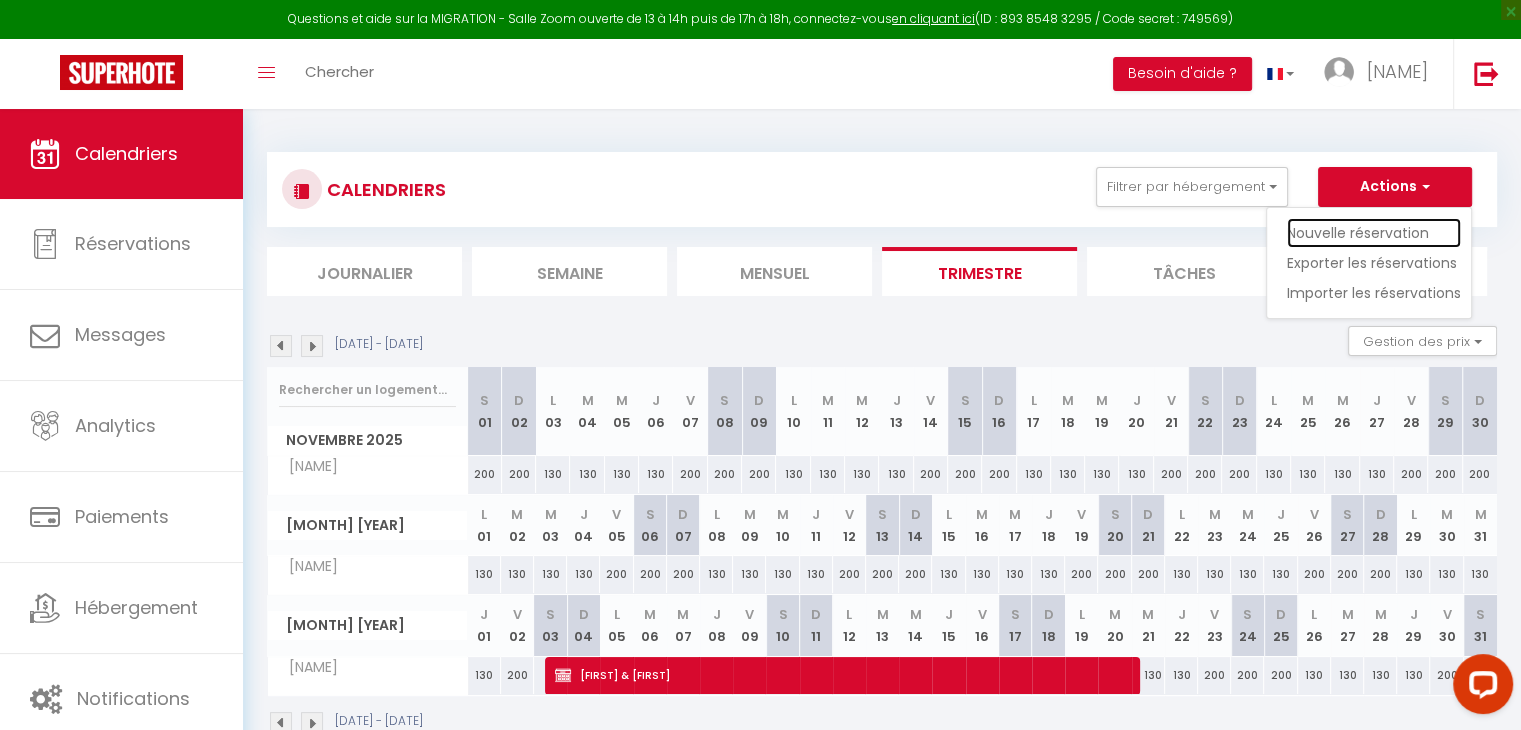 click on "Nouvelle réservation" at bounding box center (1374, 233) 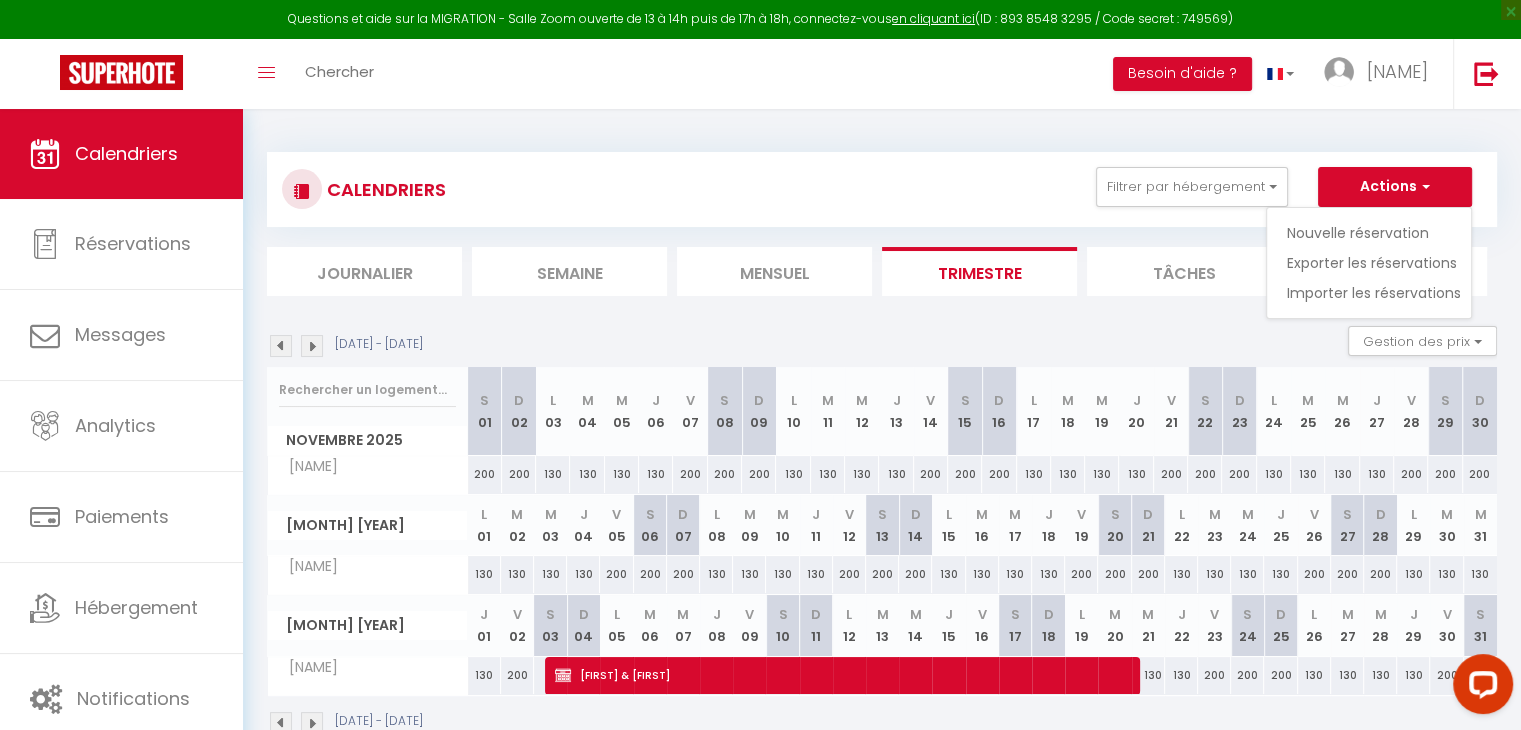 select 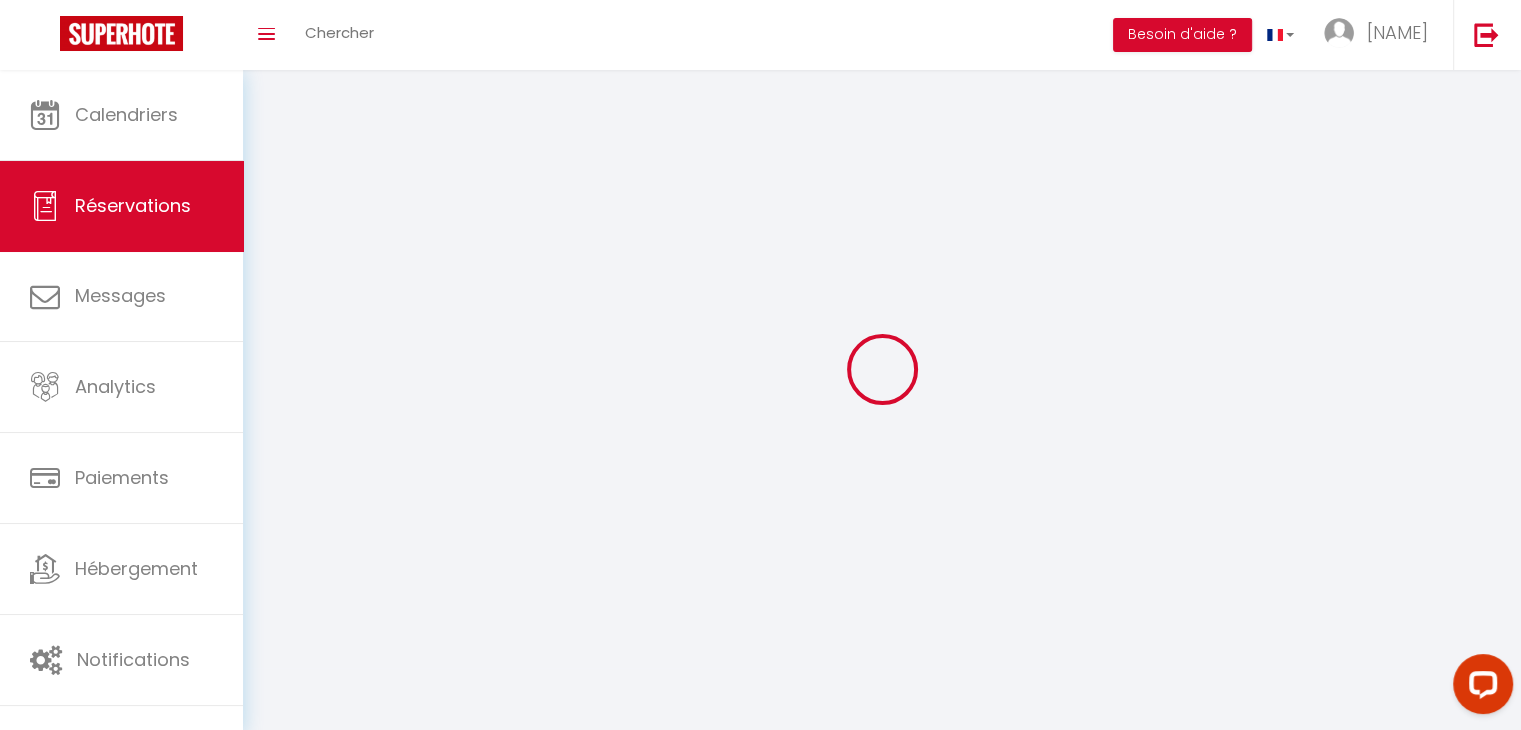 select 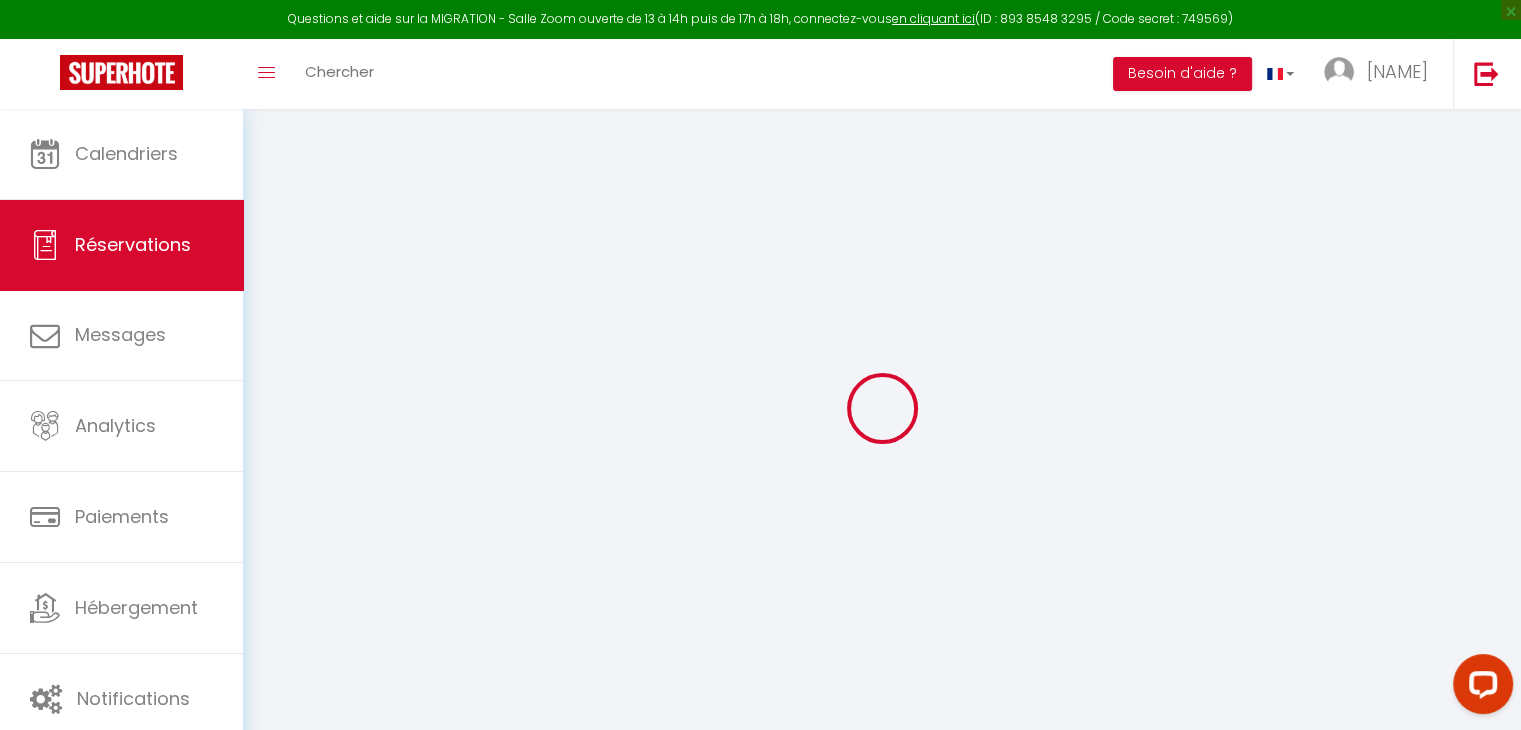 select 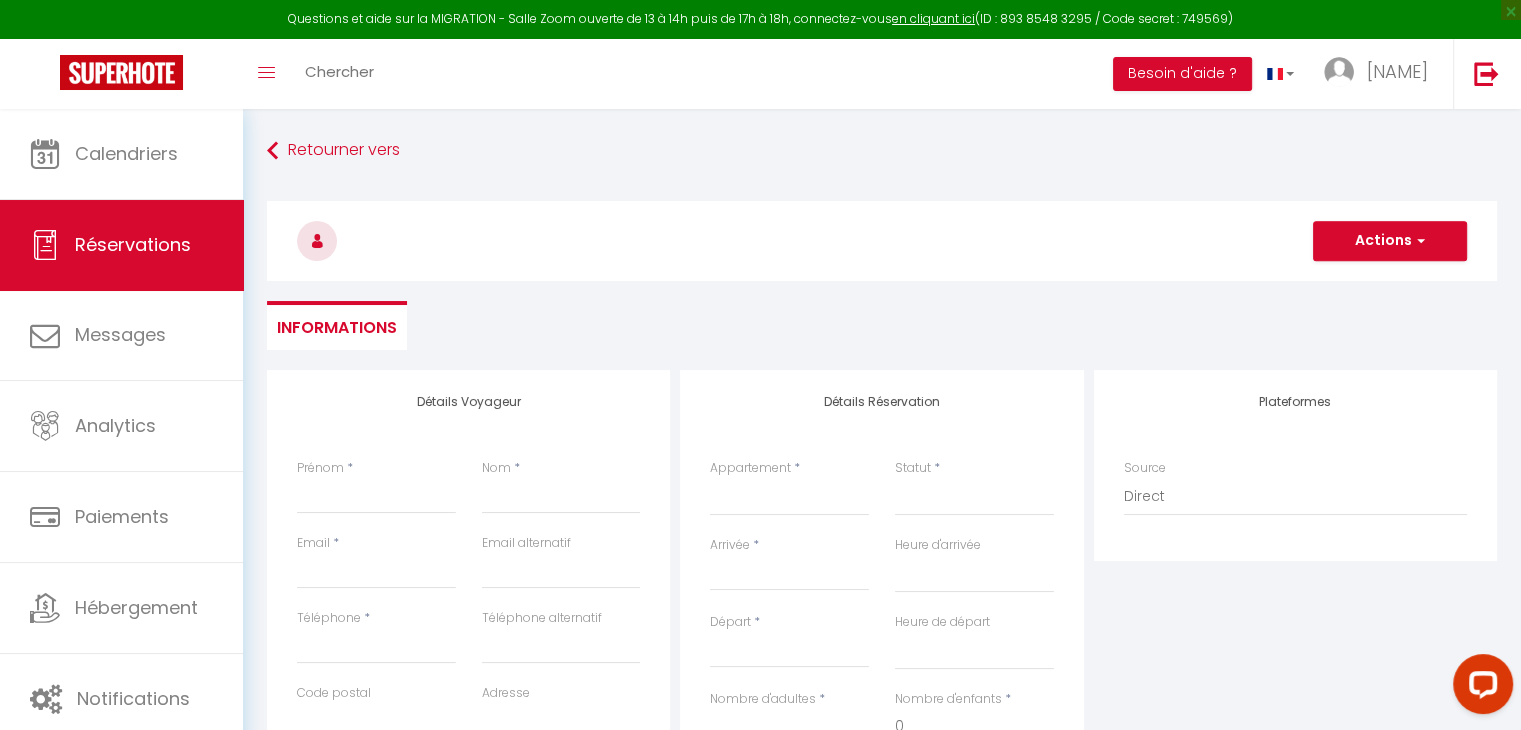 select 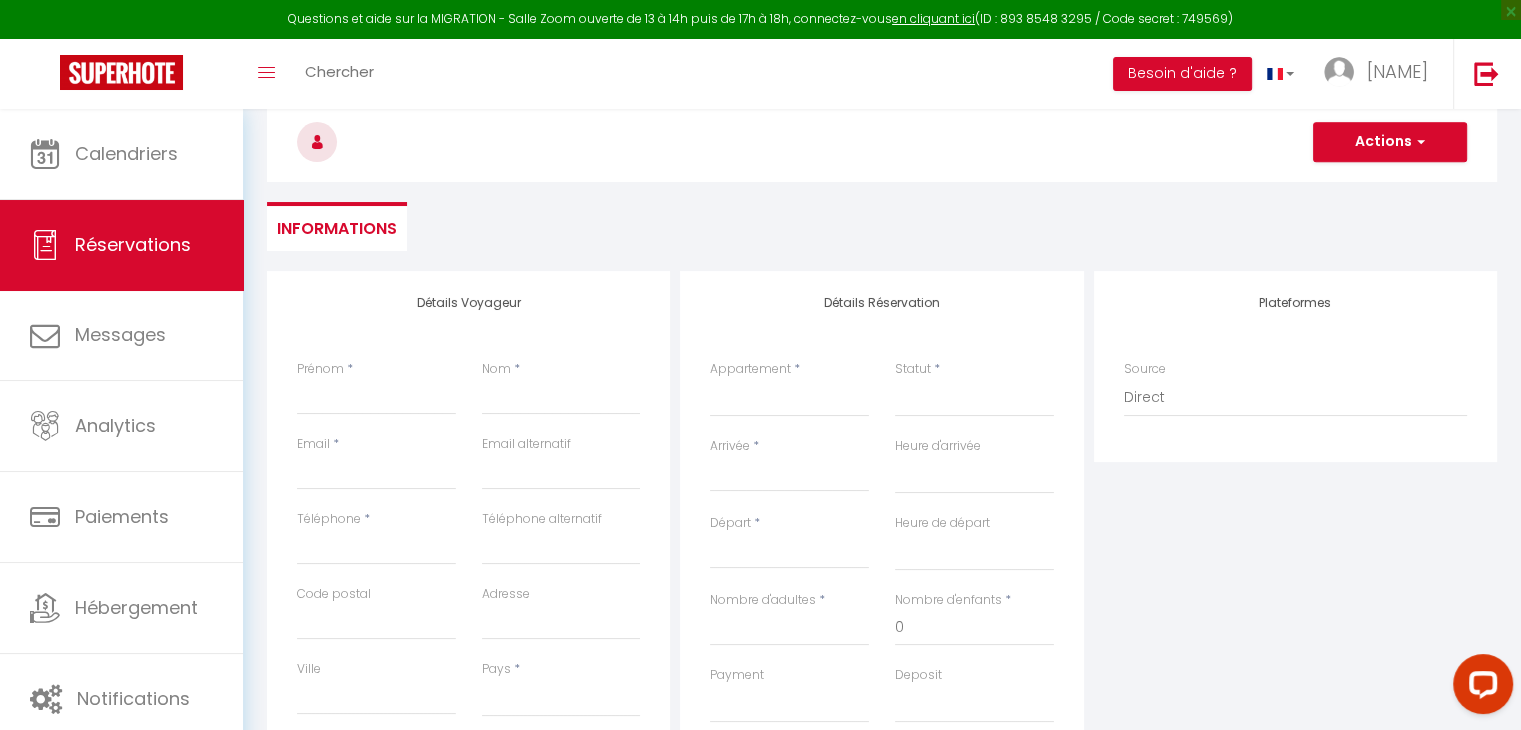 scroll, scrollTop: 100, scrollLeft: 0, axis: vertical 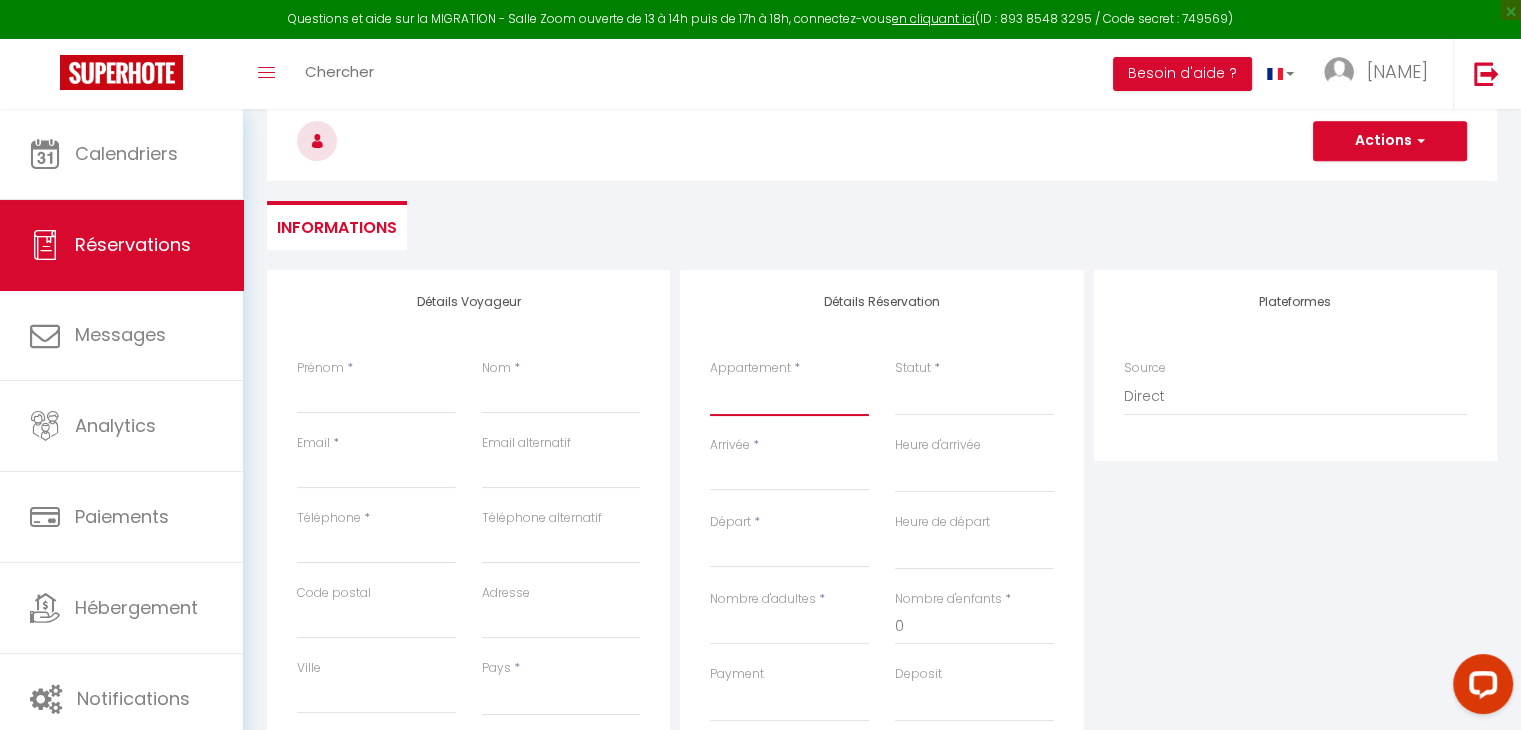 click on "[NAME] [NAME] [NAME] [NAME] [NAME] [NAME] [NAME] [NAME] [NAME] [NAME] [NAME] [NAME] [NAME] [NAME] [NAME] [NAME] [NAME] [NAME] [NAME] [NAME] [NAME] [NAME] [NAME] [NAME] [NAME] [NAME] [NAME] [NAME] [NAME] [NAME] [NAME] [NAME] [NAME] [NAME] [NAME] [NAME] [NAME]" at bounding box center (789, 397) 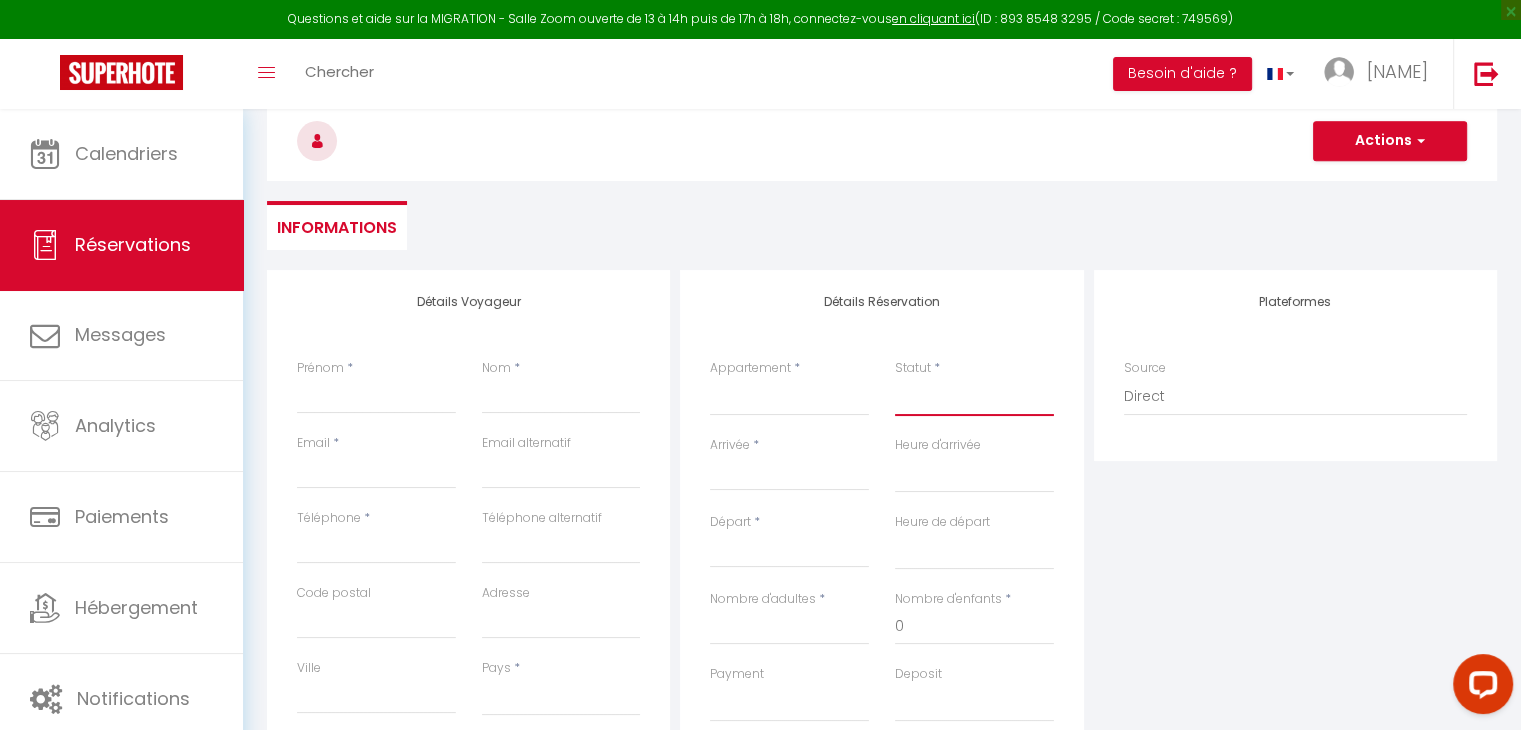 click on "Confirmé Non Confirmé Annulé Annulé par le voyageur No Show Request" at bounding box center [974, 397] 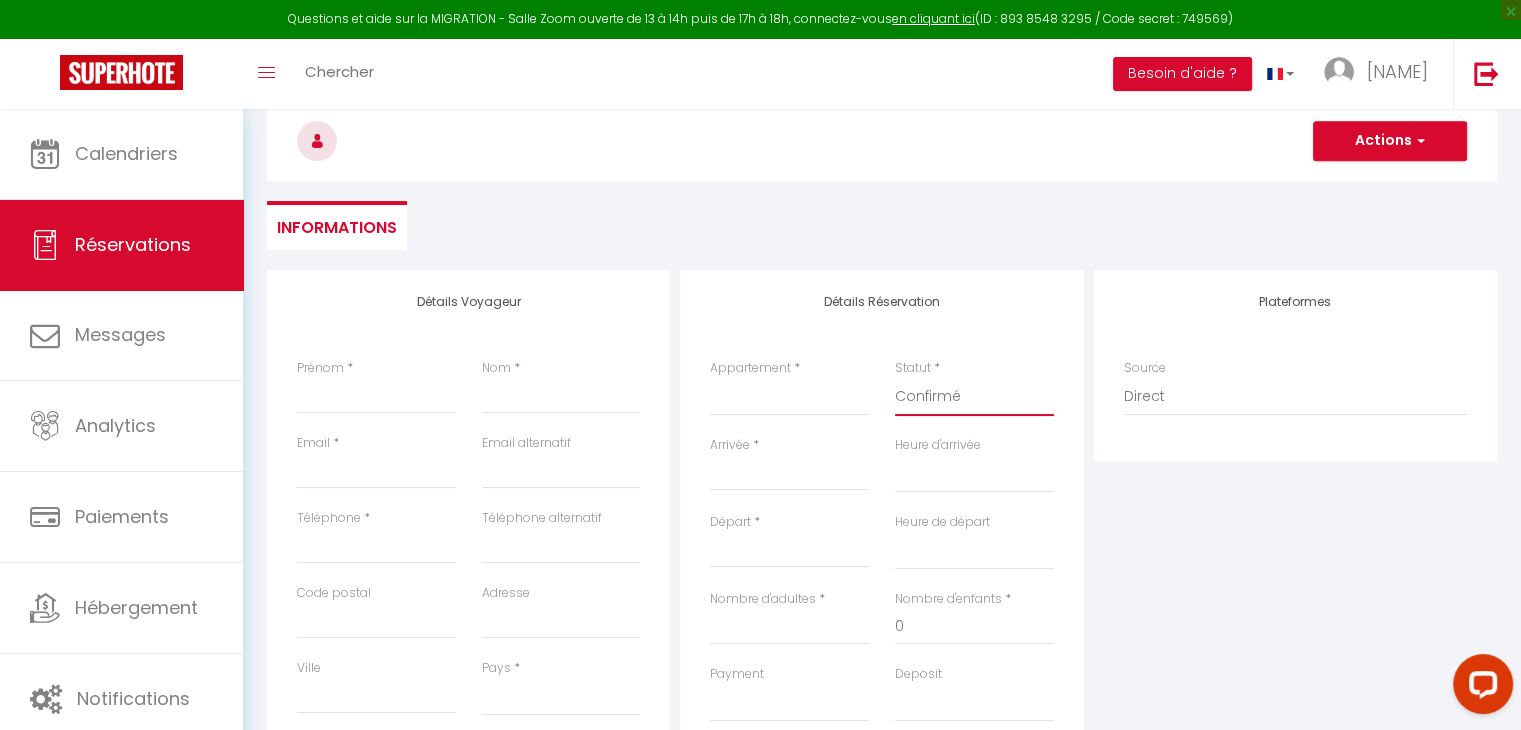 click on "Confirmé Non Confirmé Annulé Annulé par le voyageur No Show Request" at bounding box center [974, 397] 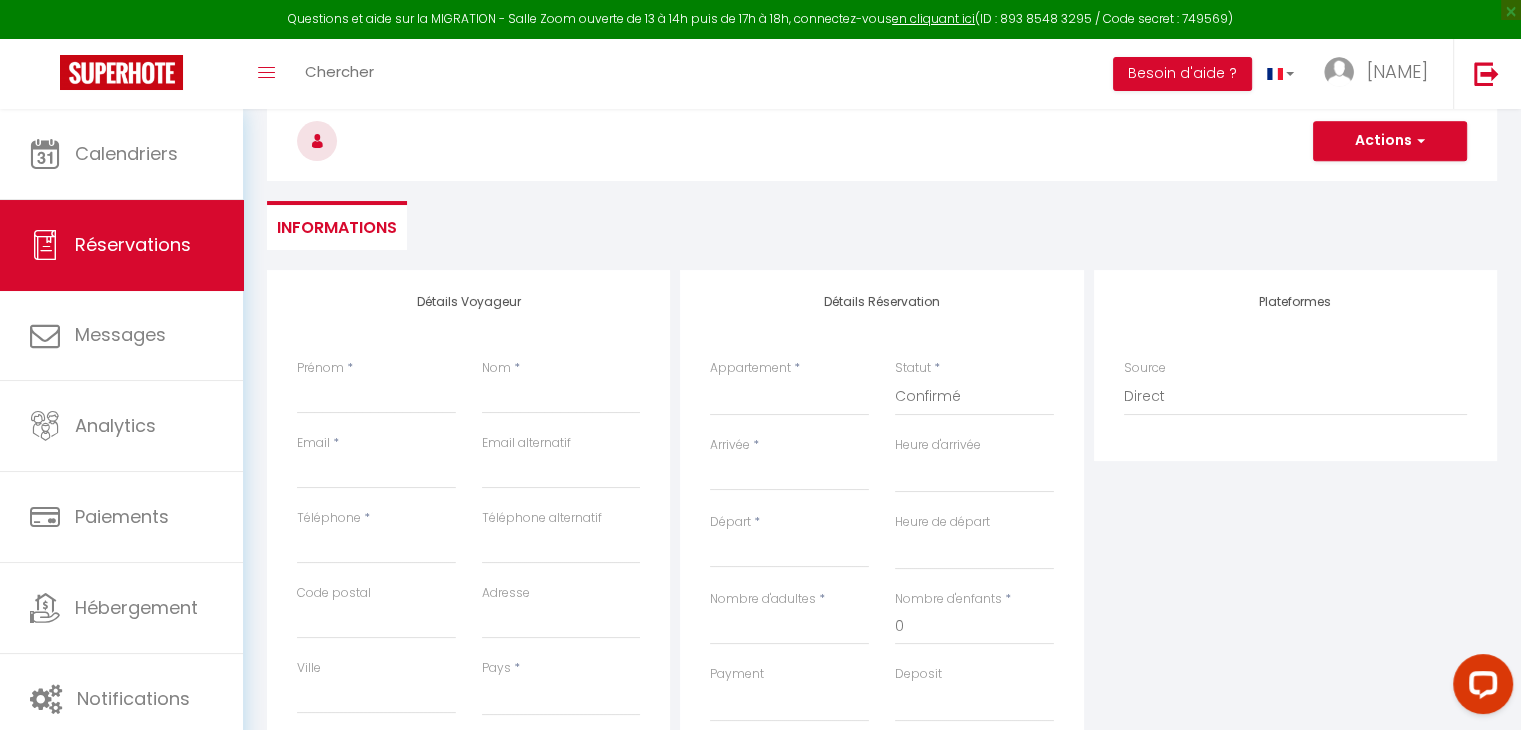 click on "Arrivée" at bounding box center [789, 475] 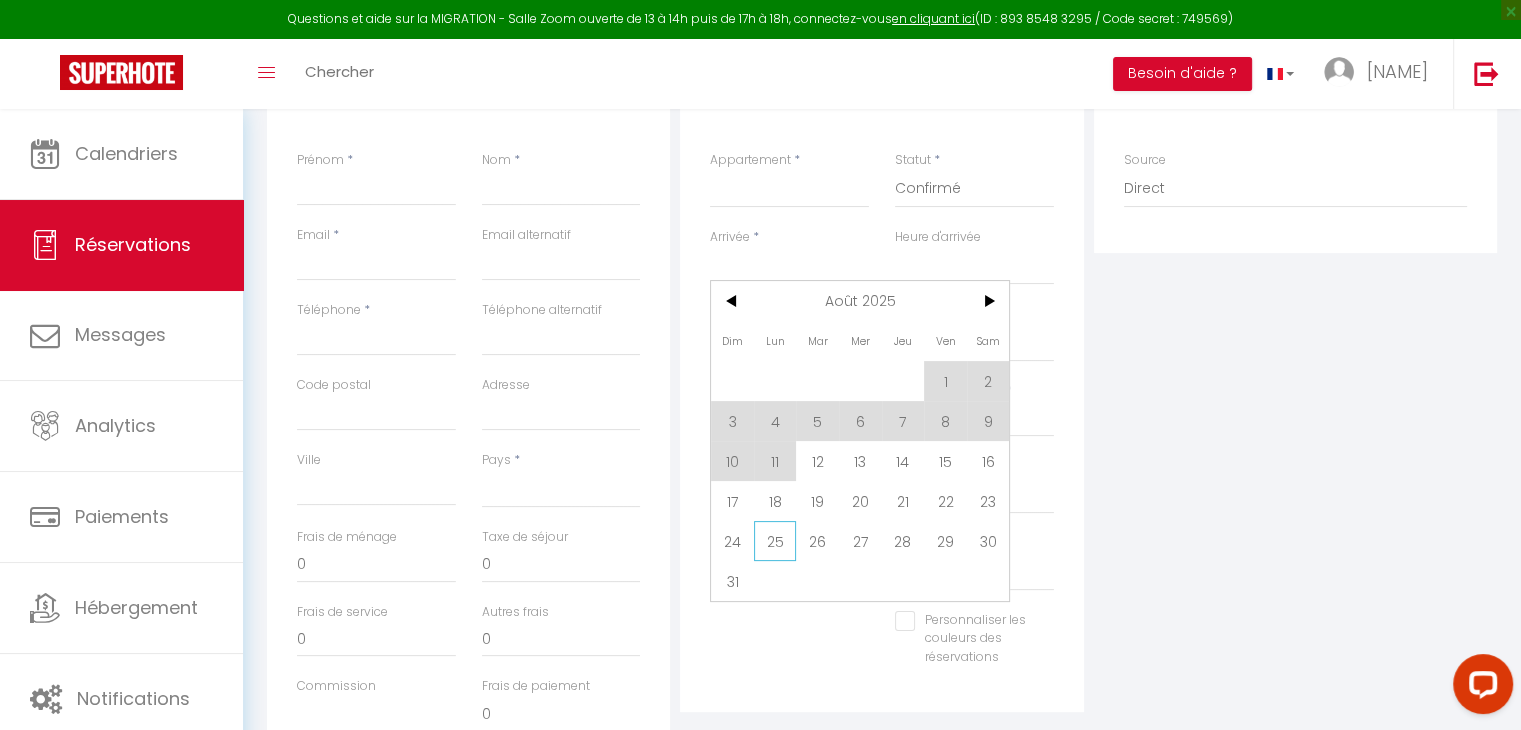 scroll, scrollTop: 400, scrollLeft: 0, axis: vertical 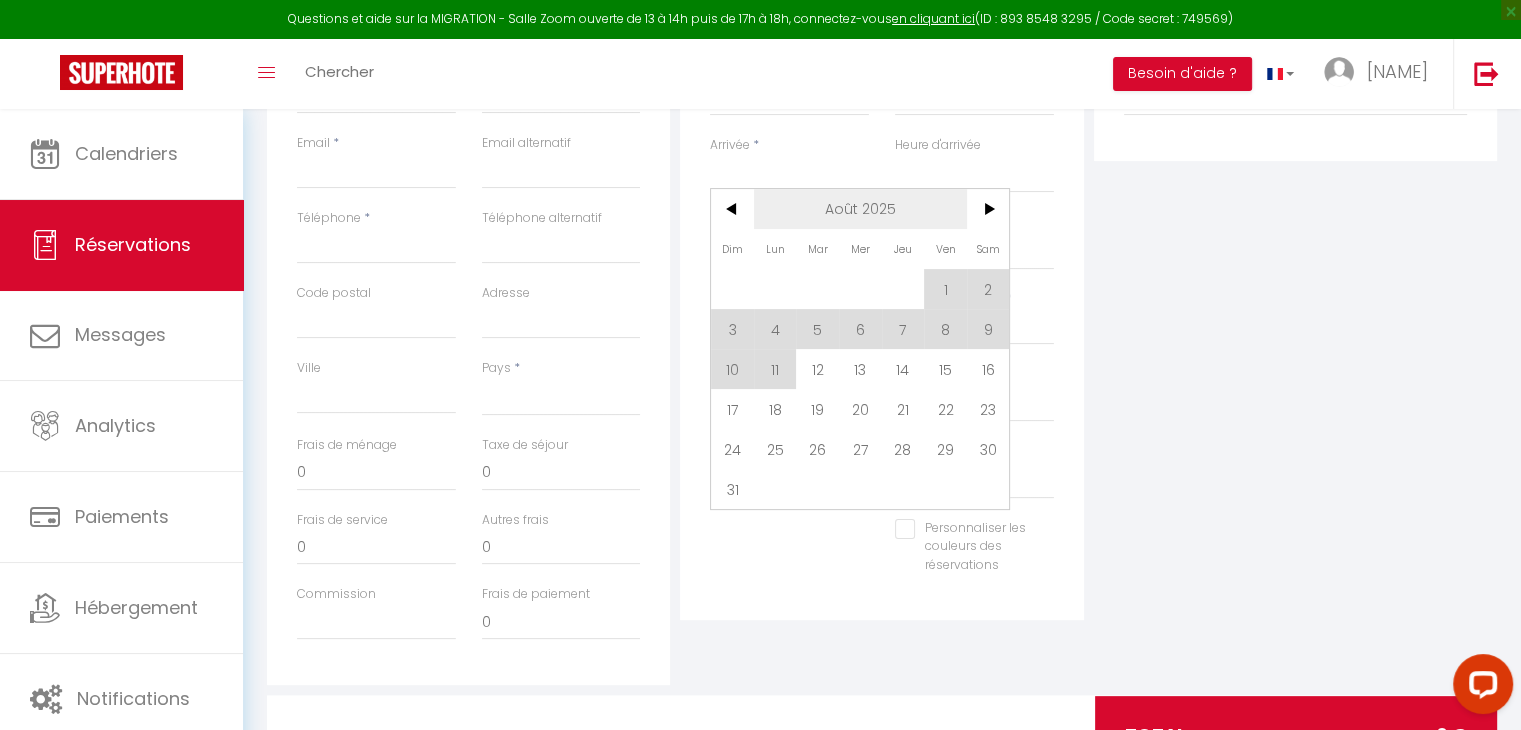 click on "Août 2025" at bounding box center (860, 209) 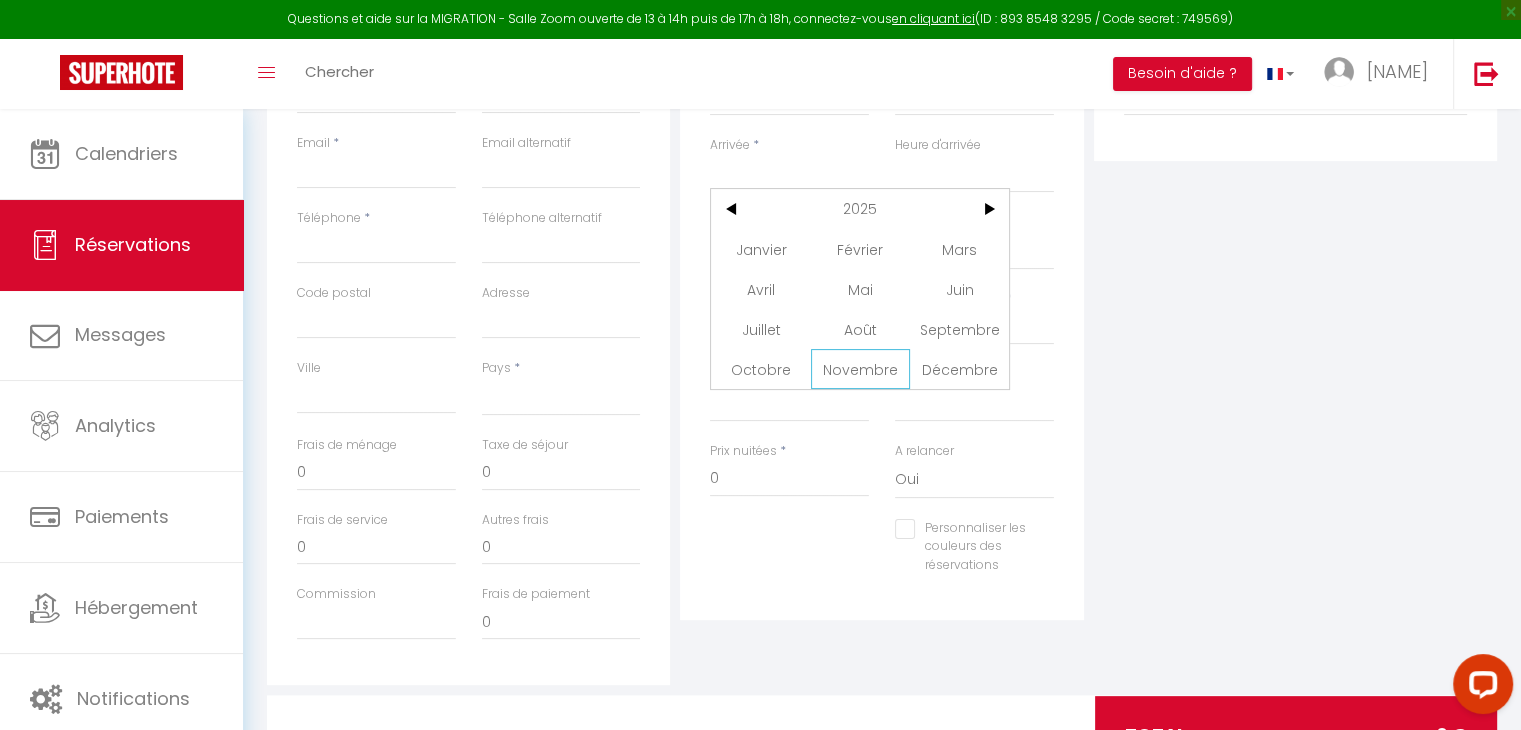 click on "Novembre" at bounding box center [860, 369] 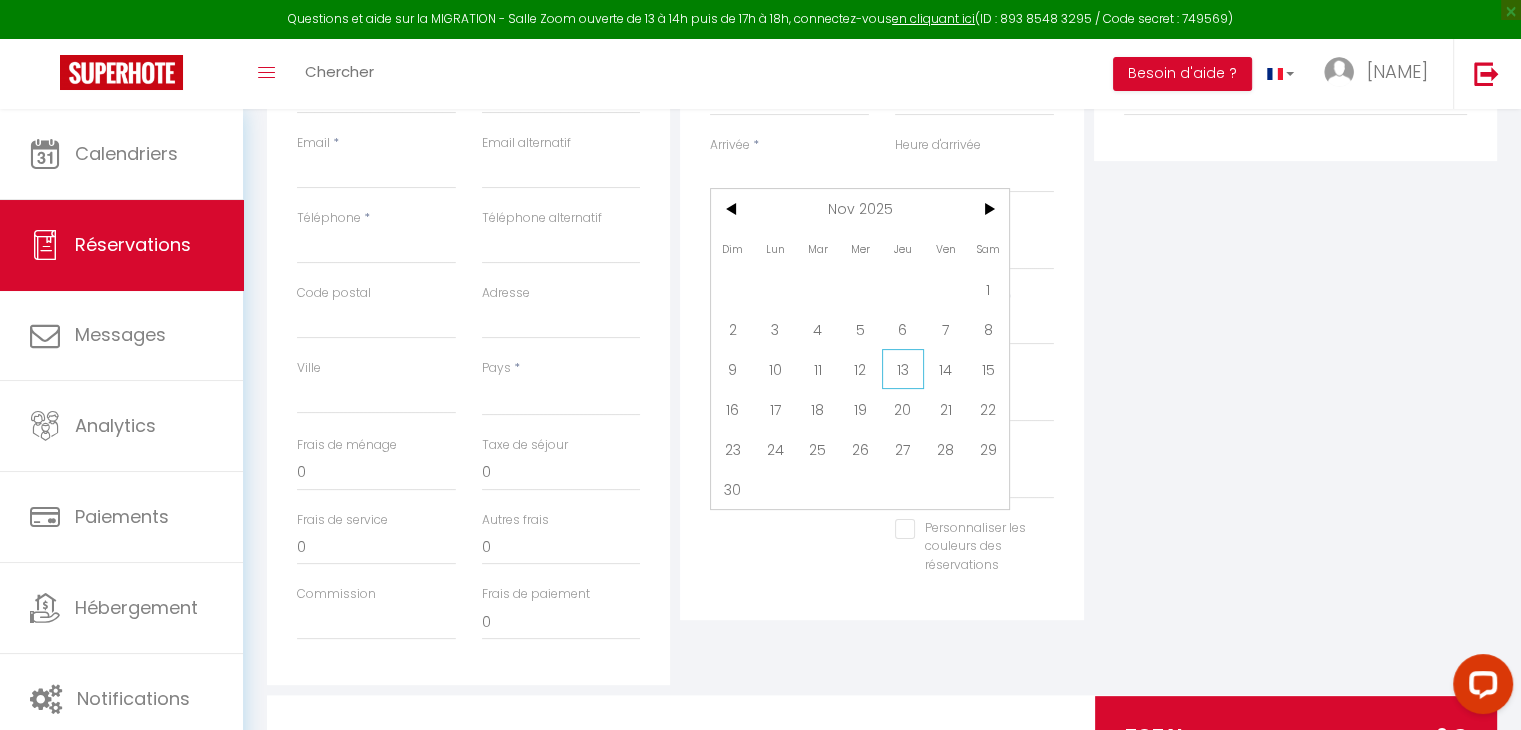 click on "13" at bounding box center (903, 369) 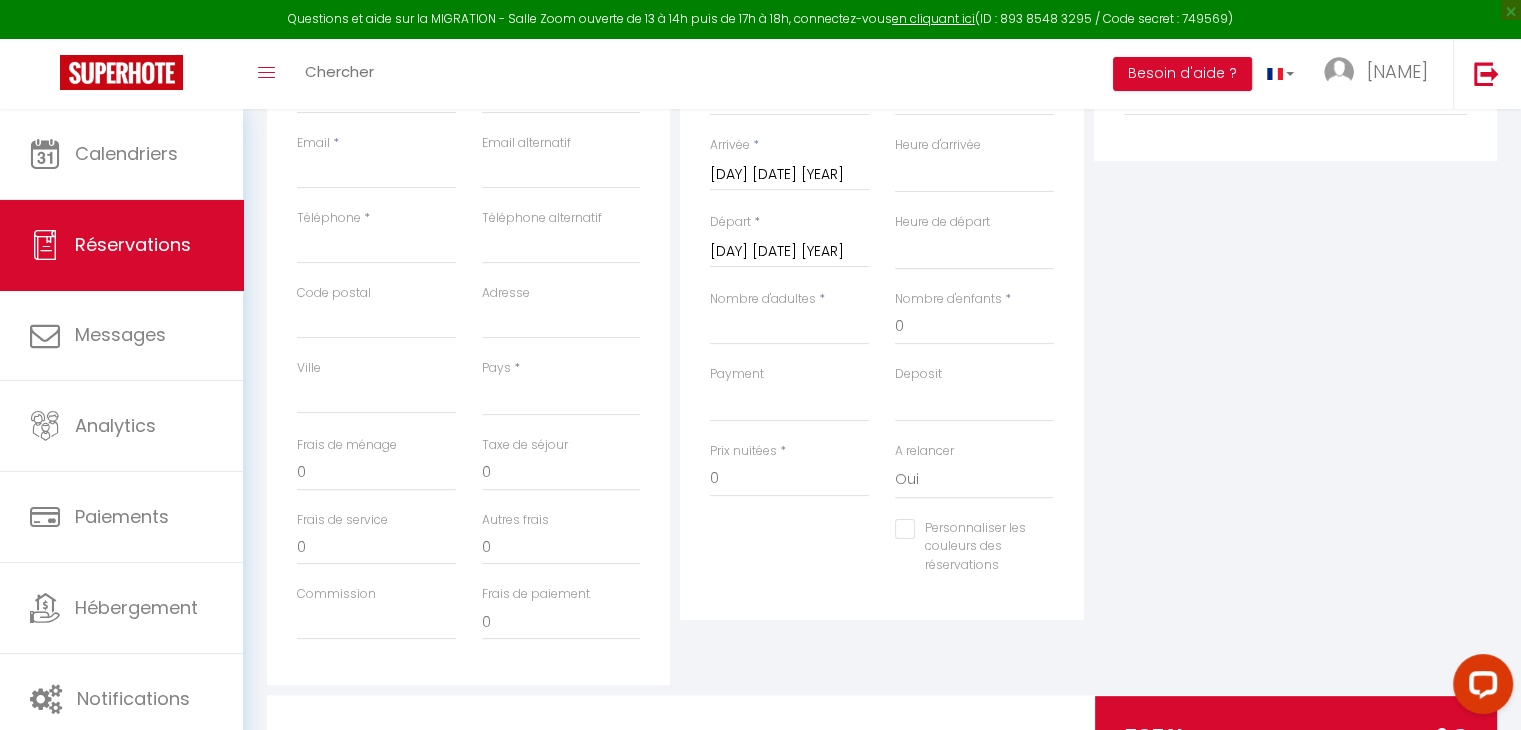 click on "[DAY] [DATE] [YEAR]" at bounding box center [789, 252] 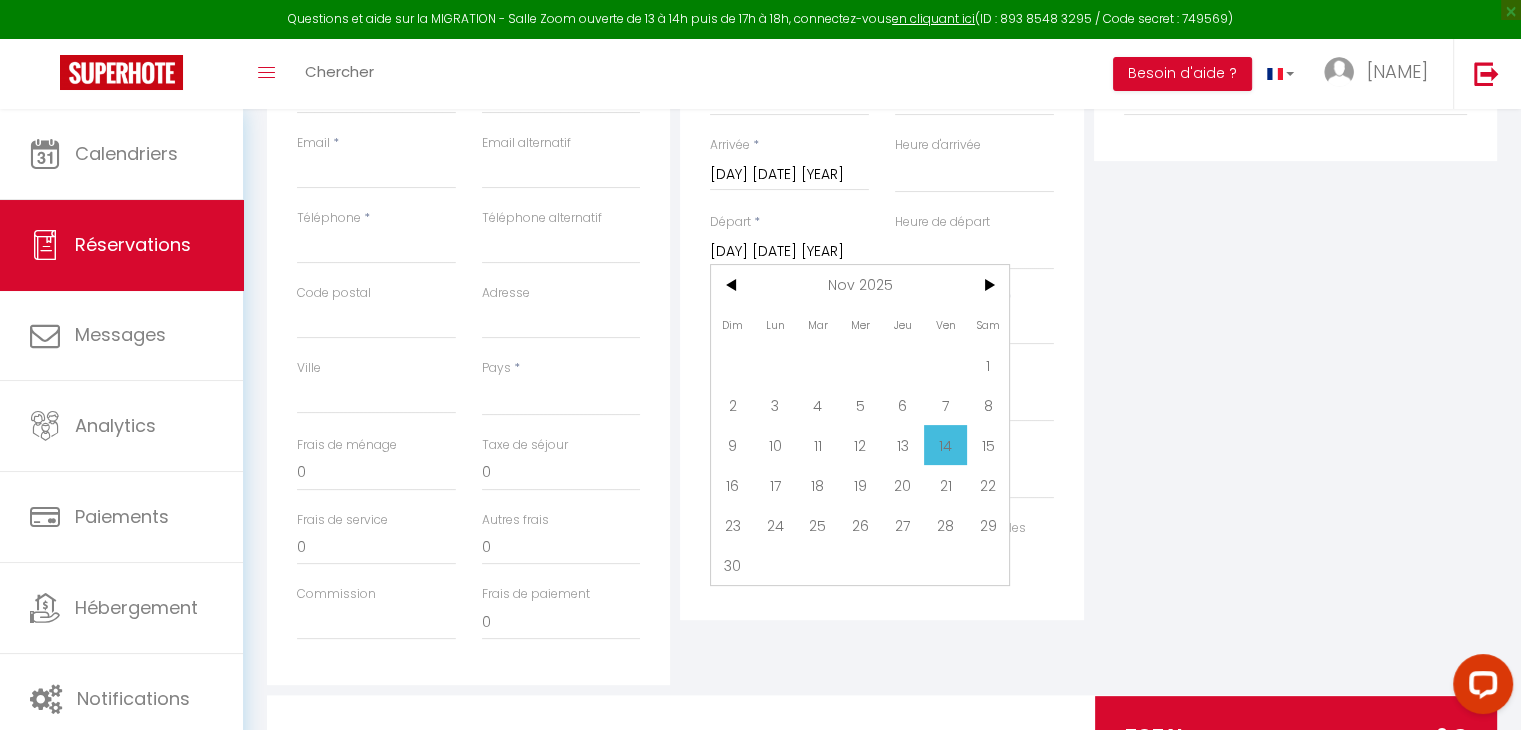 click on "19" at bounding box center (860, 485) 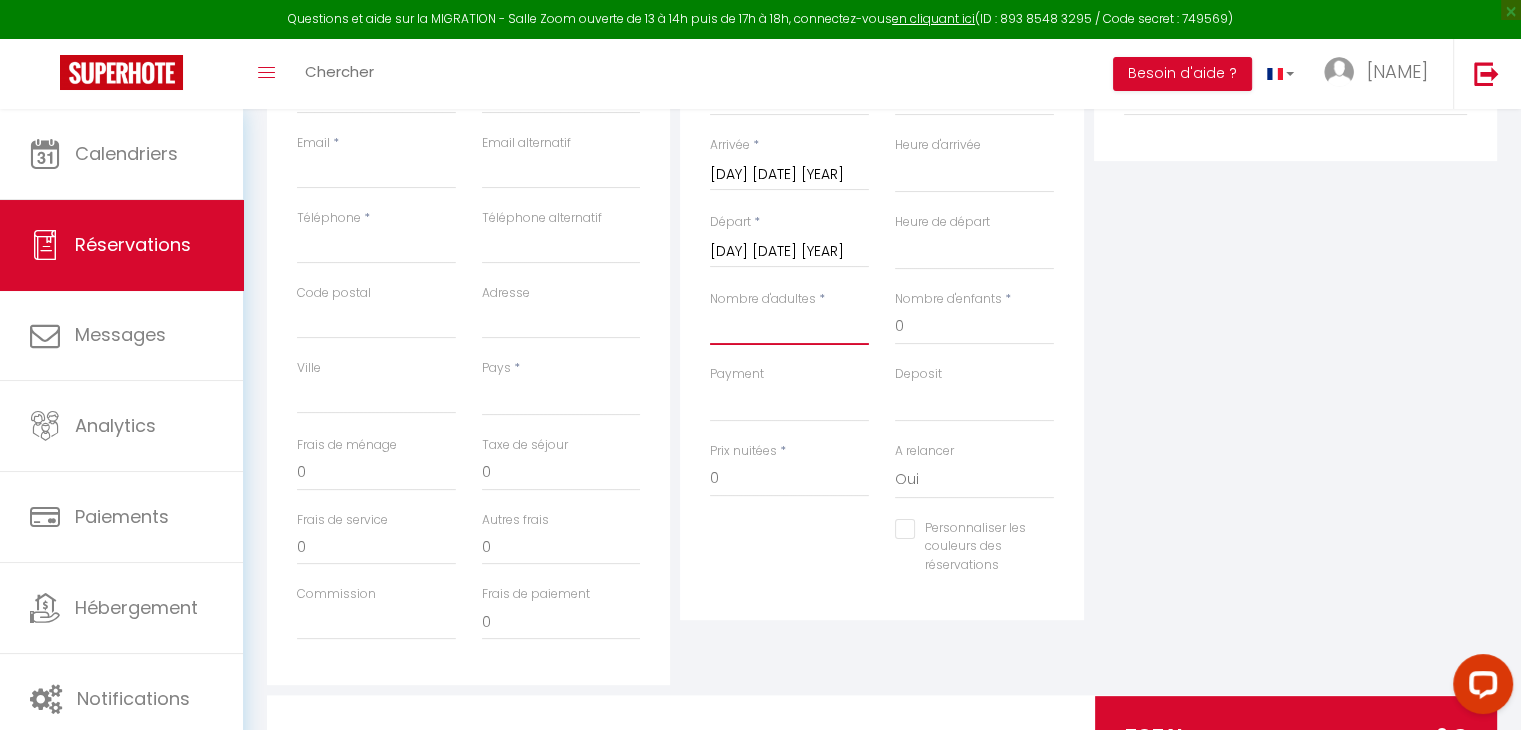 click on "Nombre d'adultes" at bounding box center (789, 327) 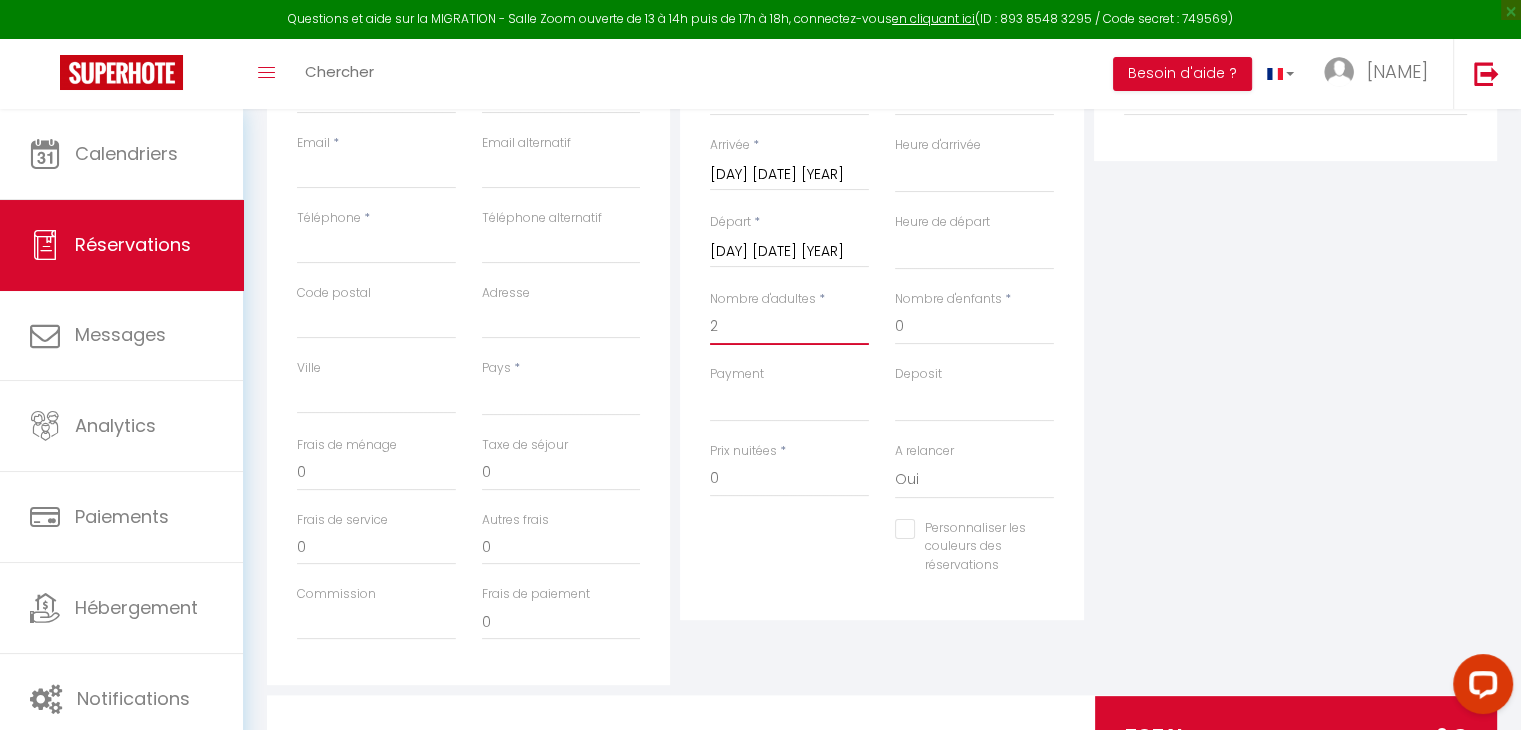 select 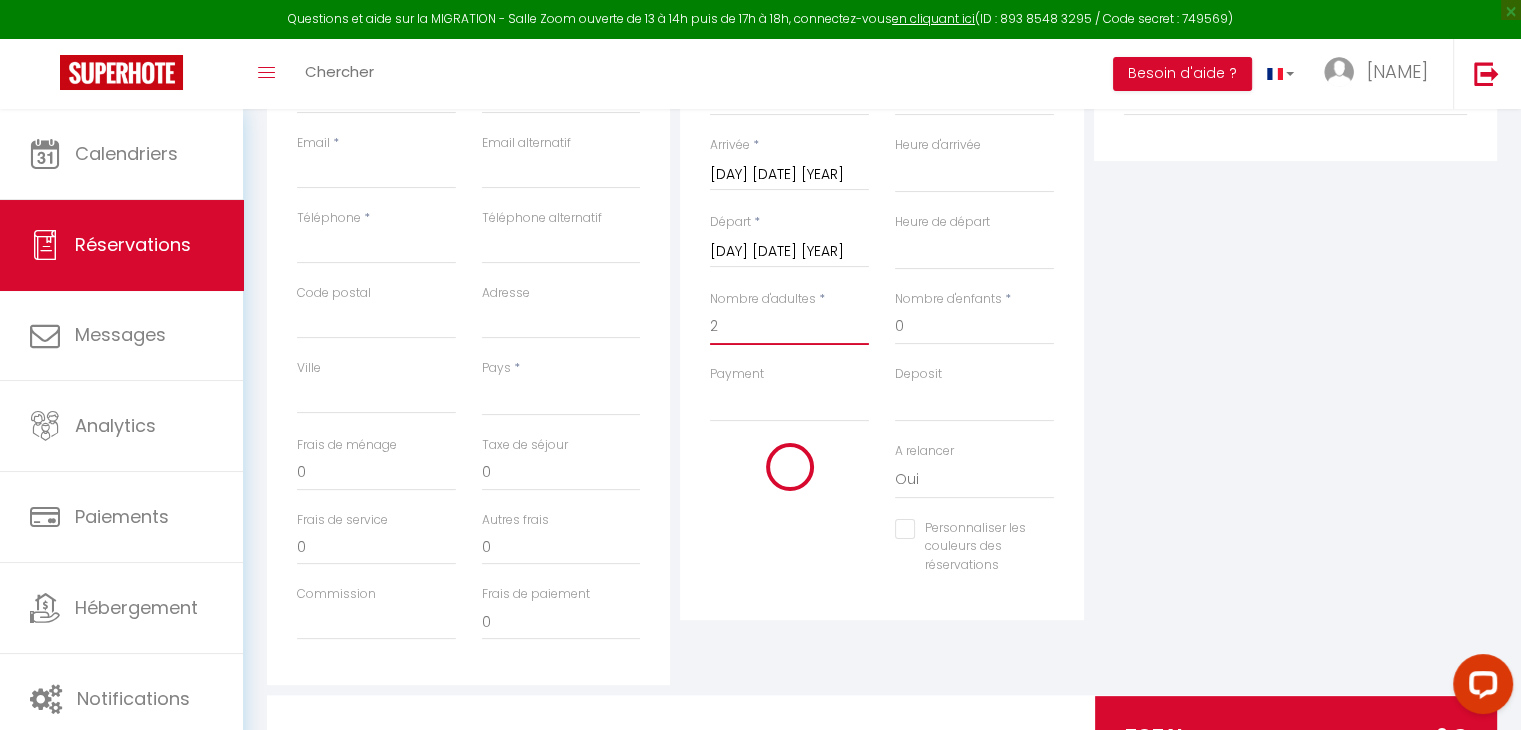 select 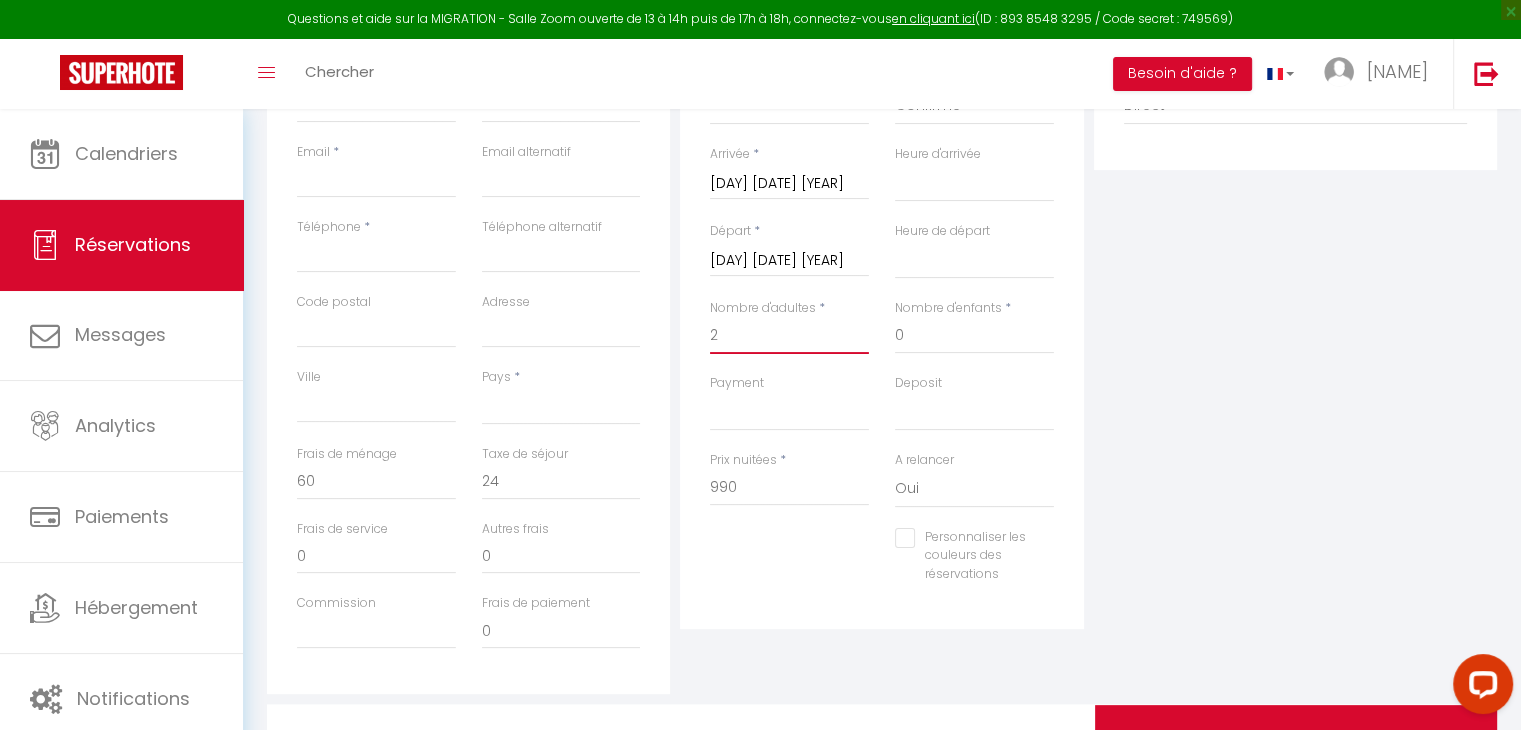 scroll, scrollTop: 395, scrollLeft: 0, axis: vertical 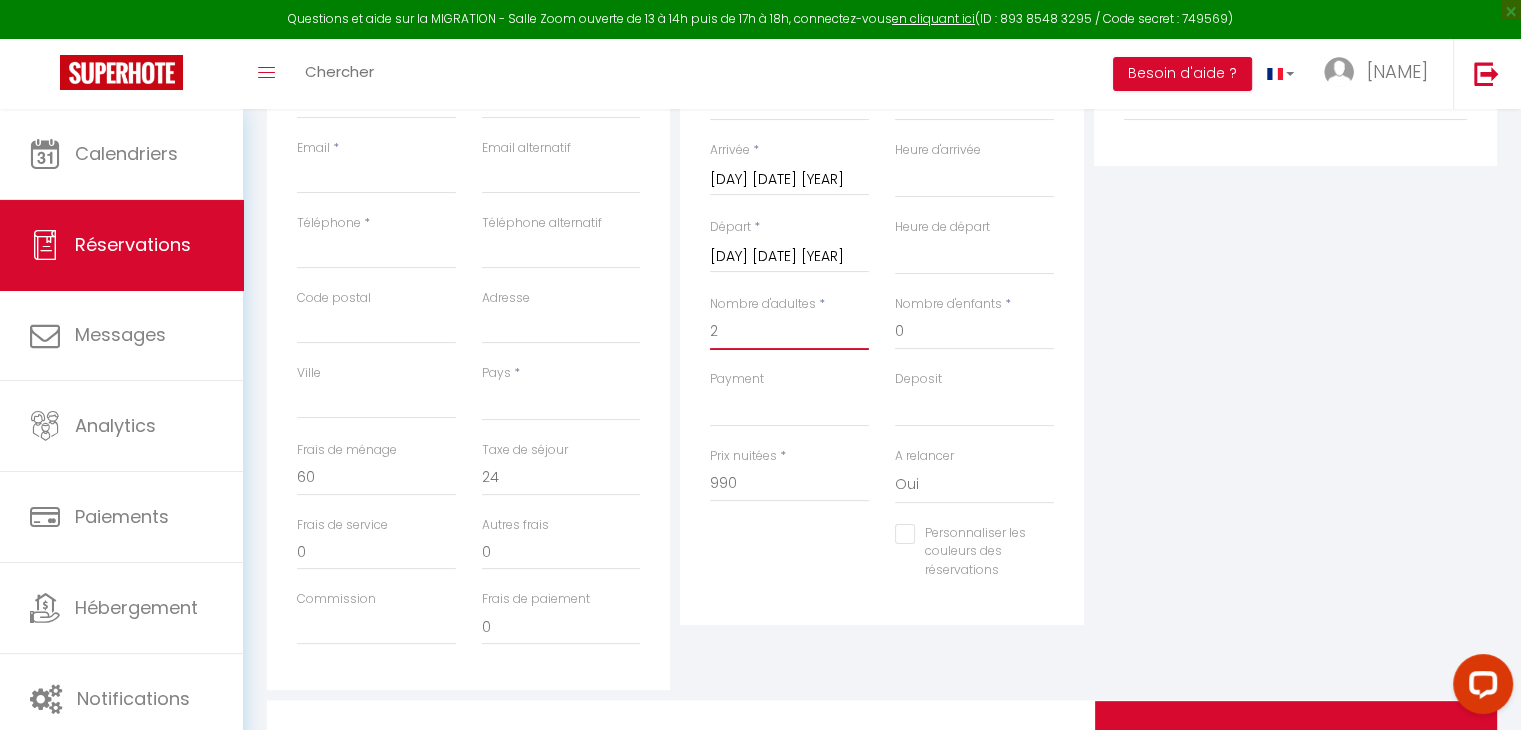 type on "2" 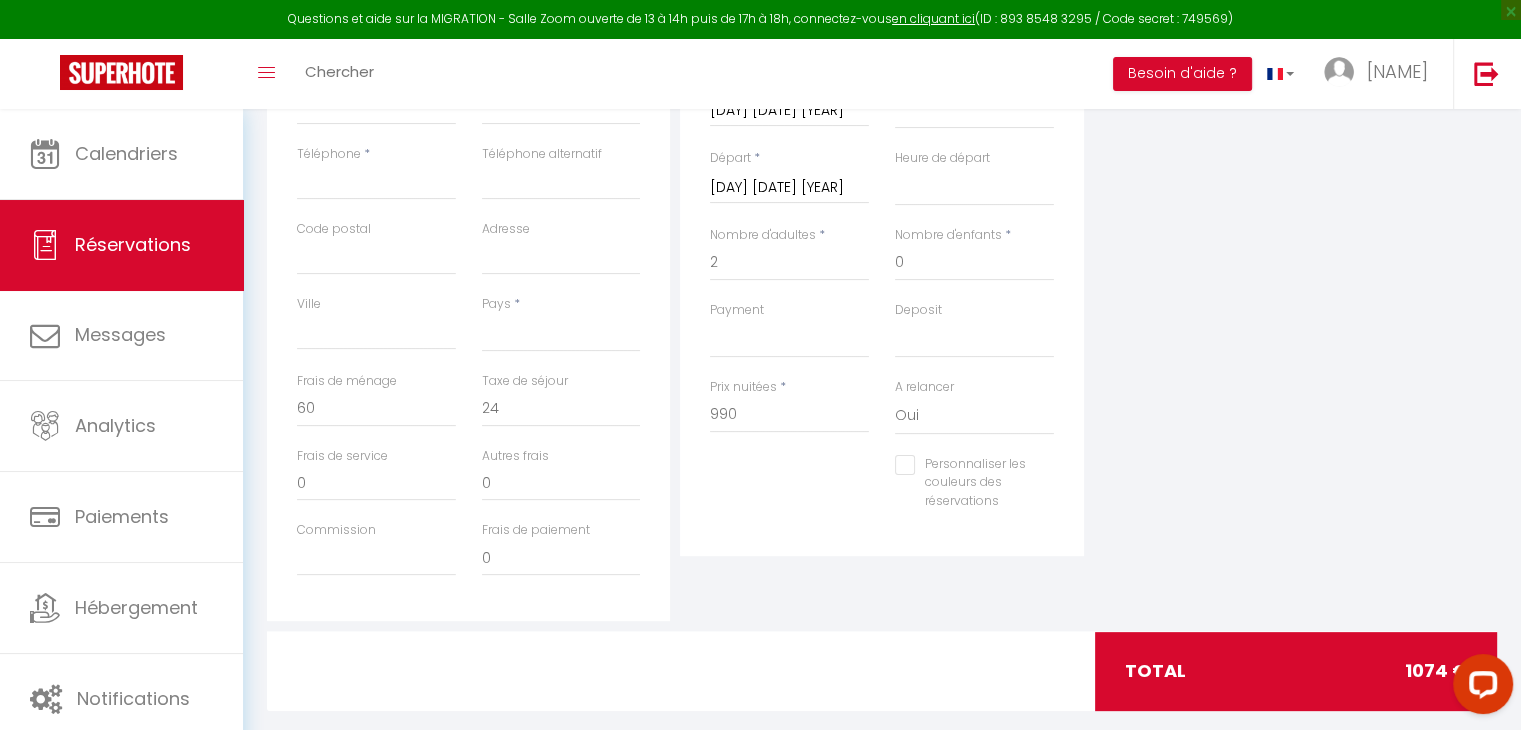 scroll, scrollTop: 495, scrollLeft: 0, axis: vertical 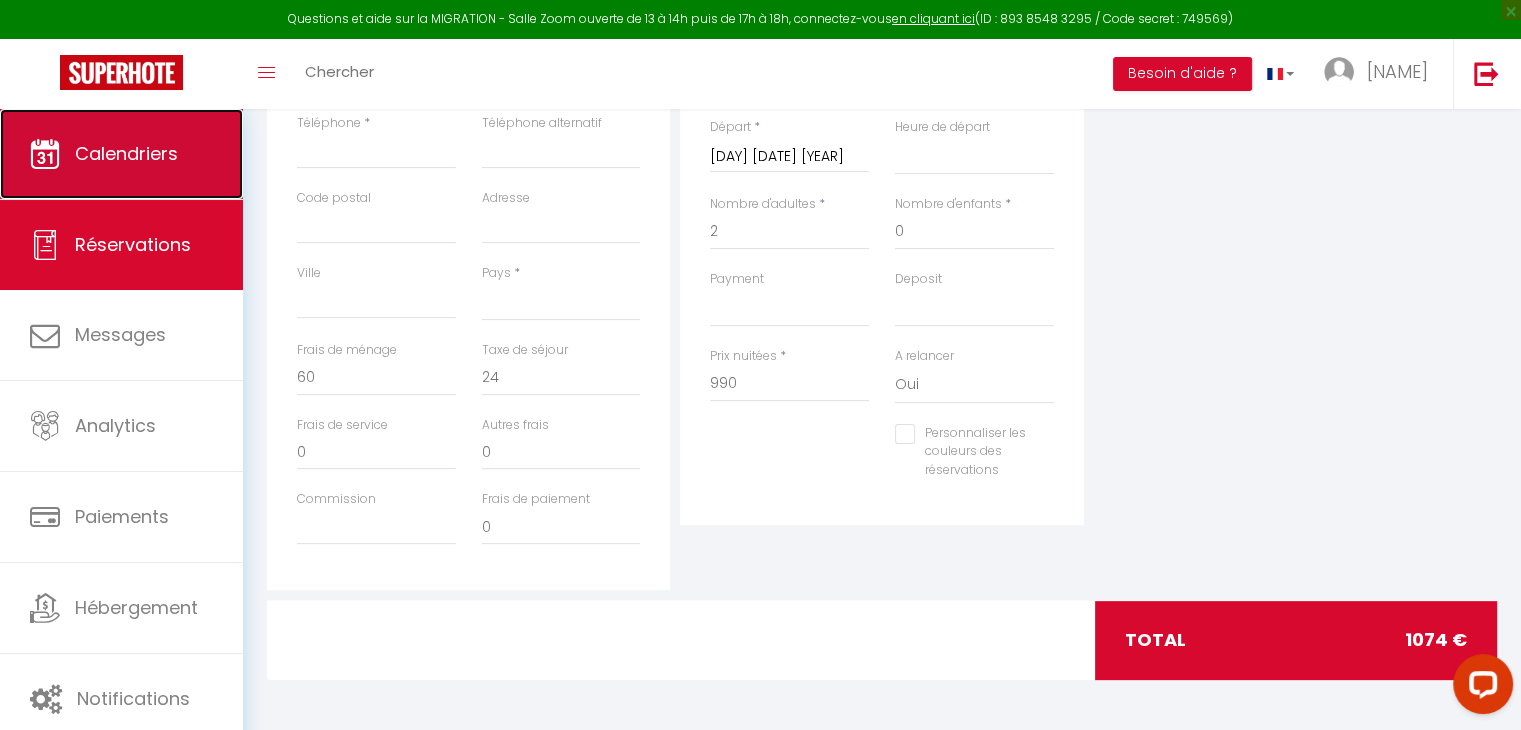 click on "Calendriers" at bounding box center (126, 153) 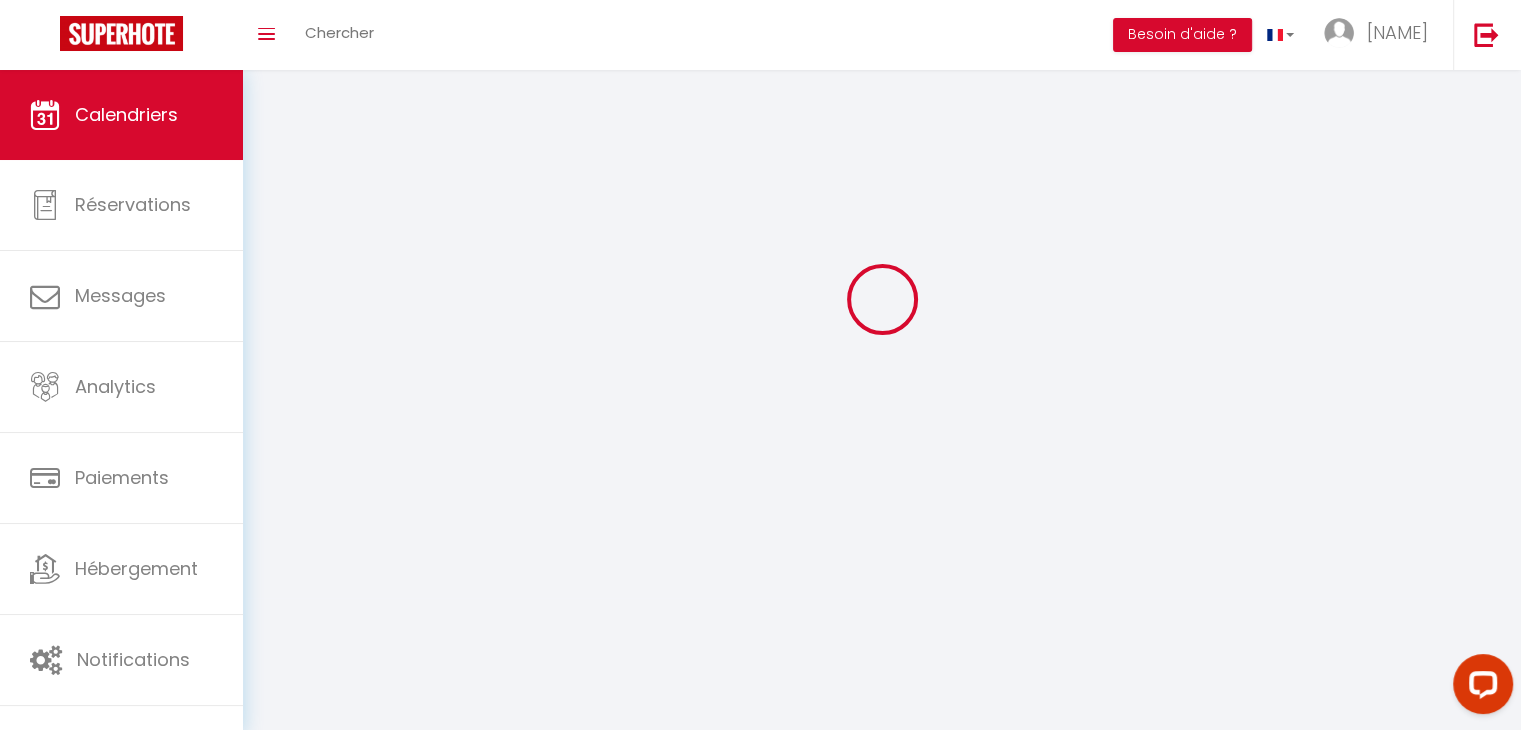 scroll, scrollTop: 0, scrollLeft: 0, axis: both 